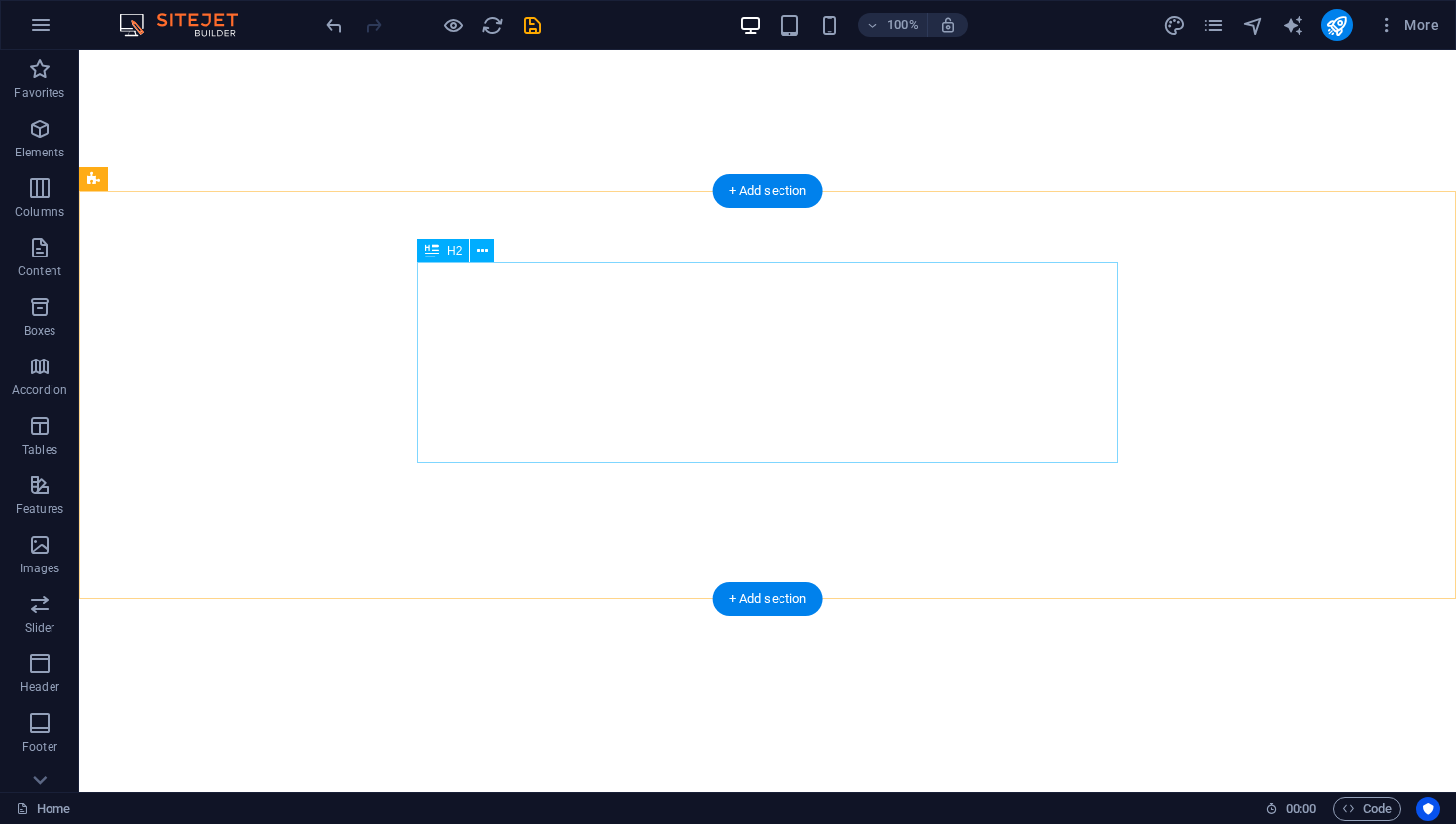 scroll, scrollTop: 0, scrollLeft: 0, axis: both 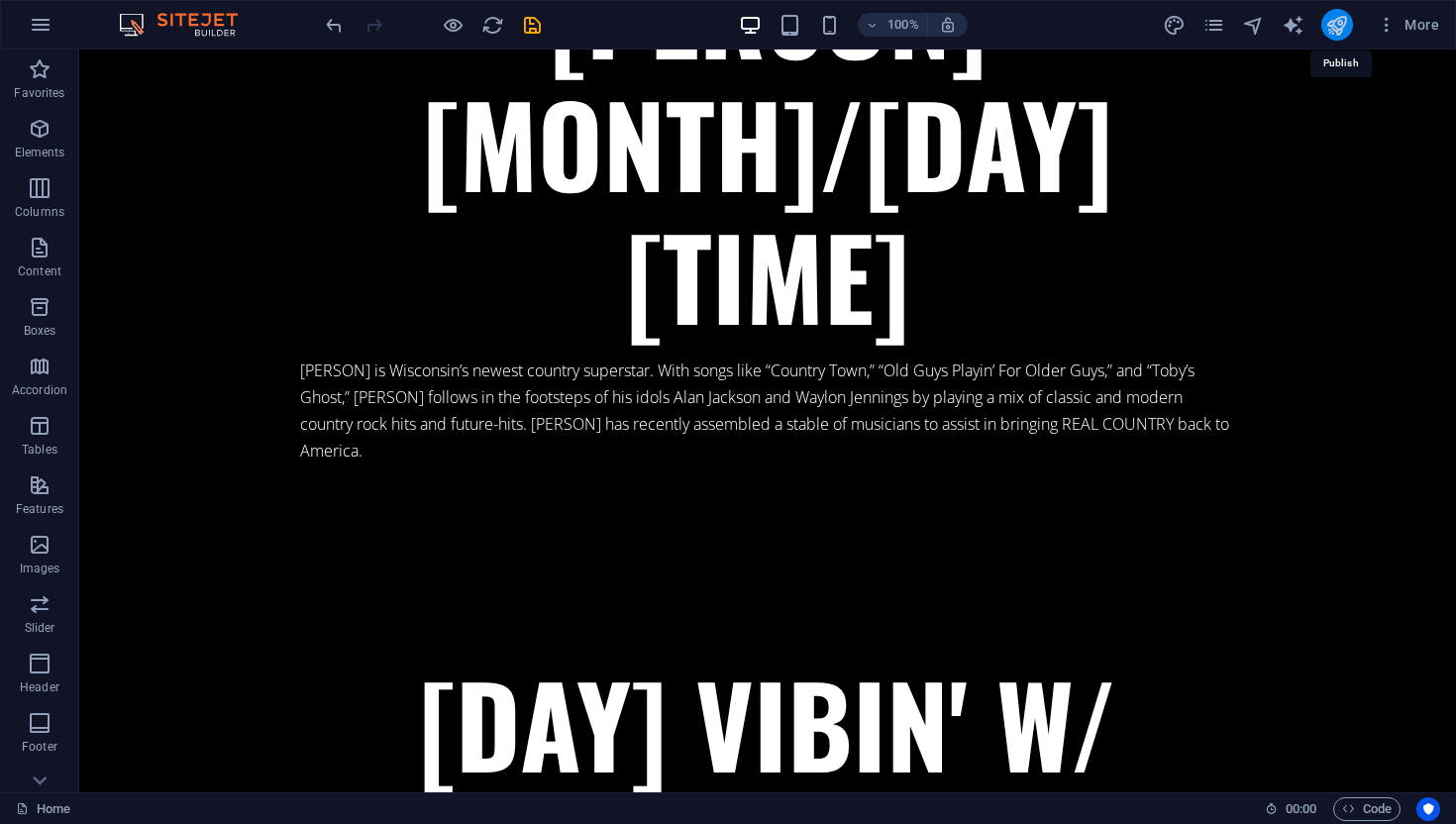 click at bounding box center [1336, 25] 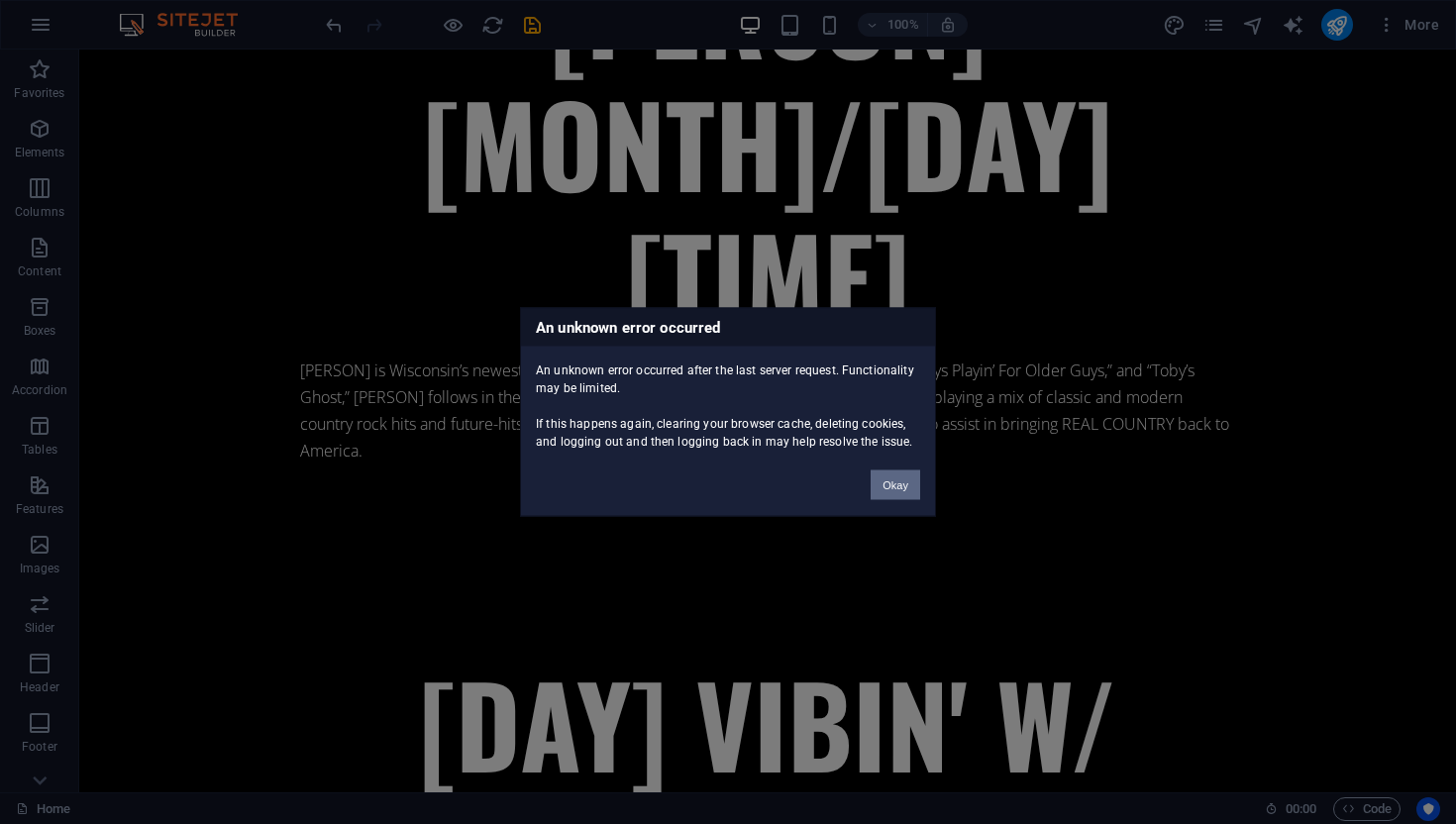 click on "Okay" at bounding box center (895, 485) 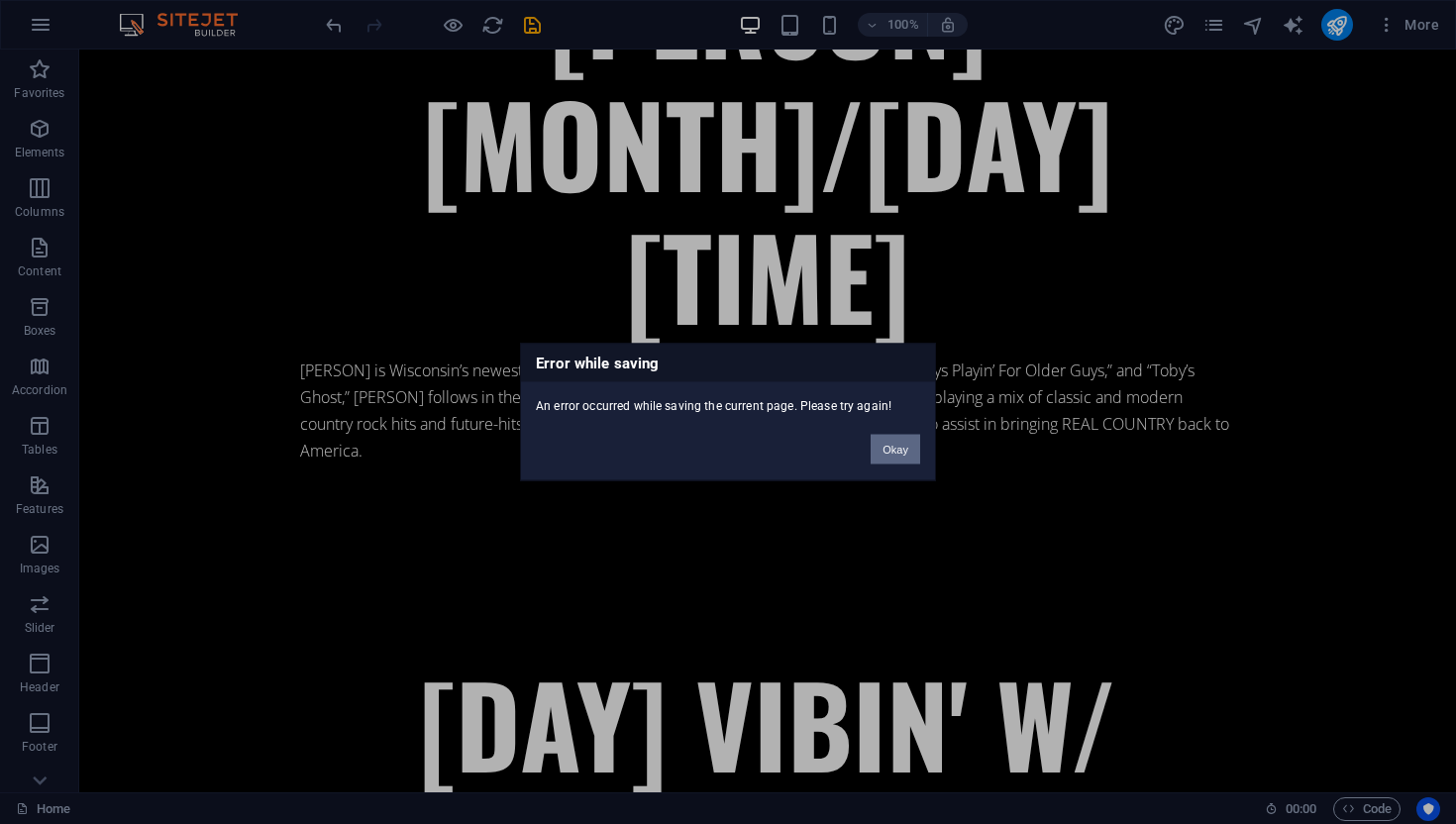 click on "Okay" at bounding box center (895, 450) 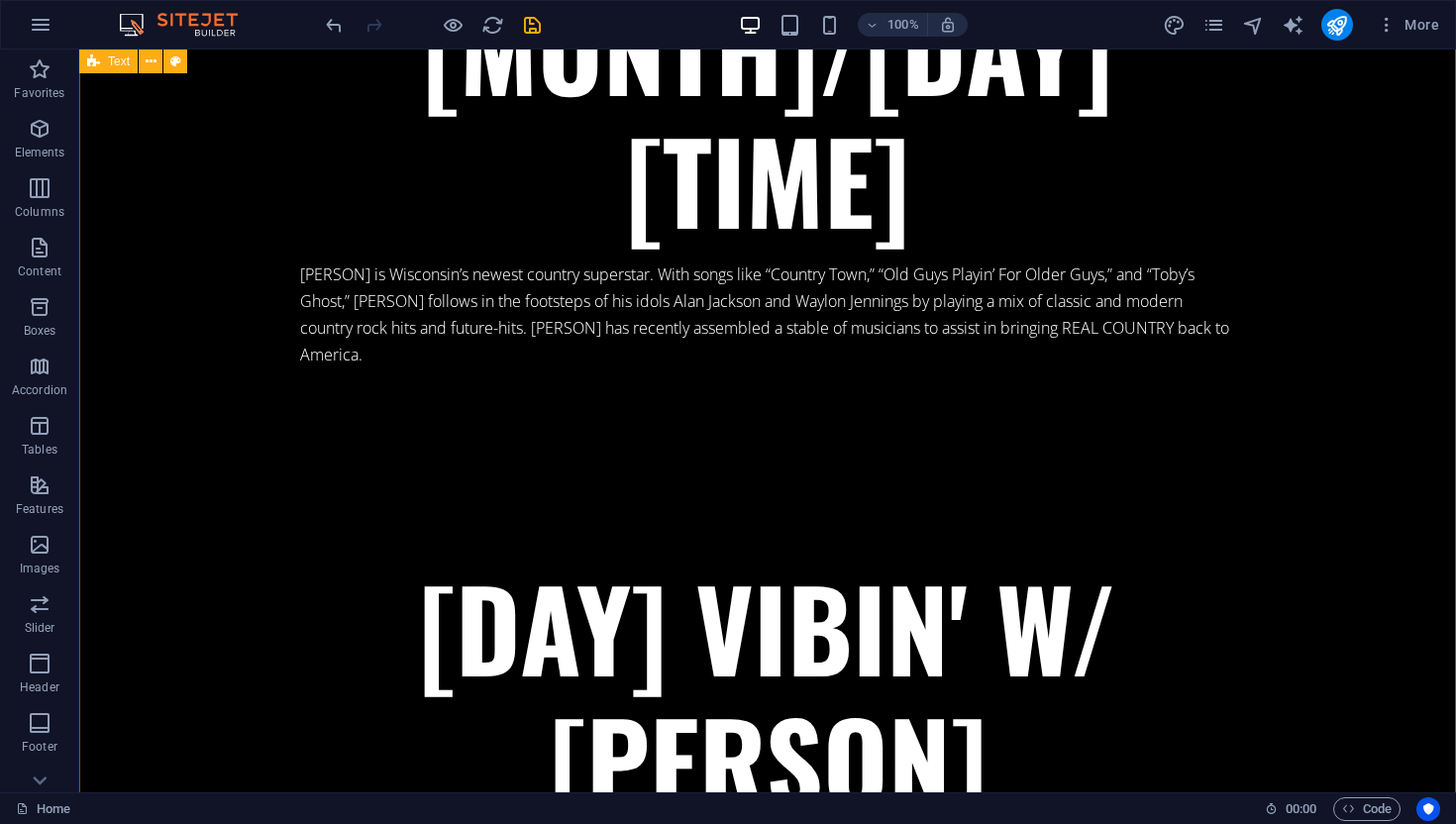 scroll, scrollTop: 6507, scrollLeft: 0, axis: vertical 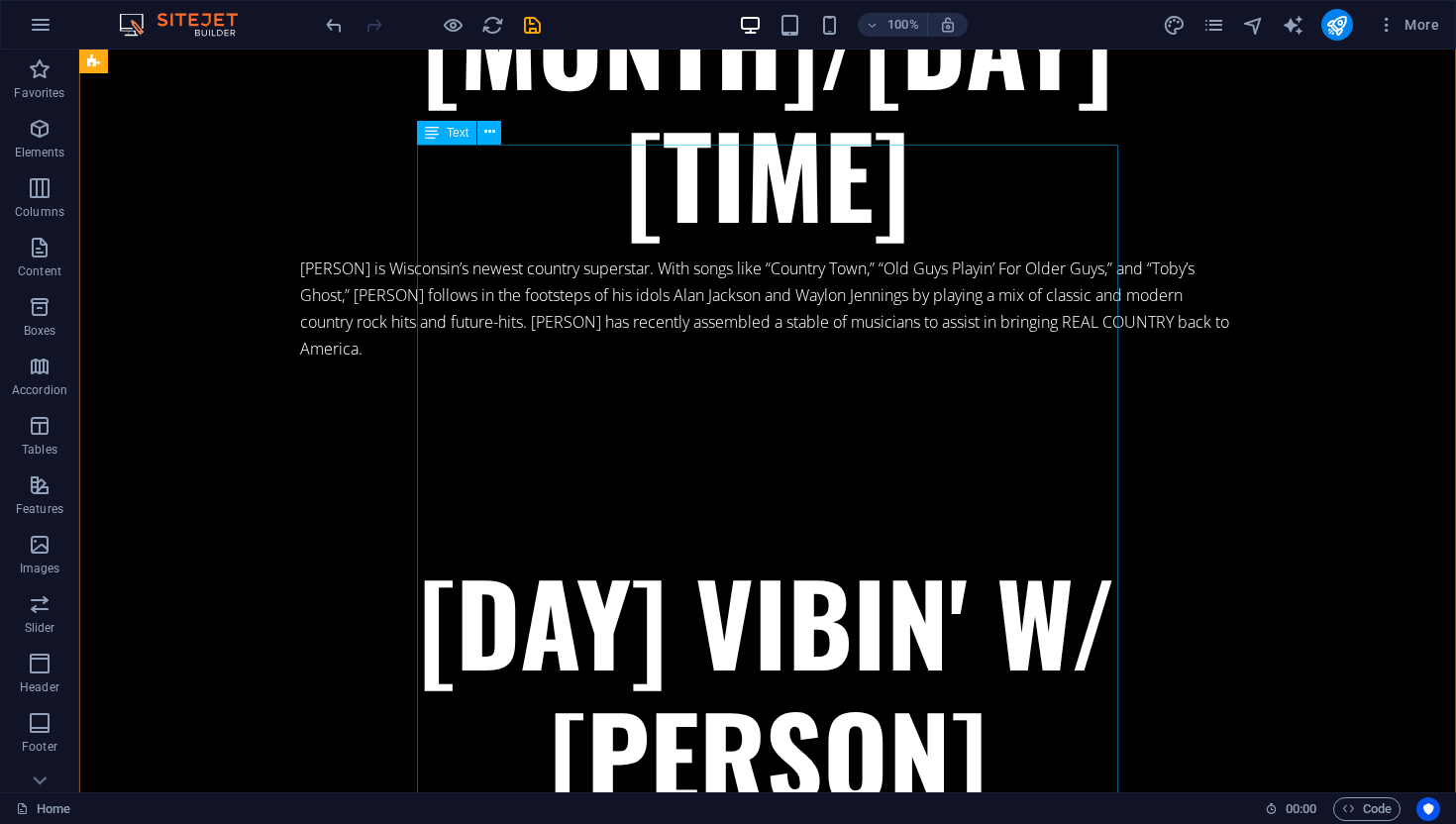 click on "*THIS IS A TICKETED EVENT MBC MAD is excited to introduce our new "Evening With" series. Designed to be an intimate experience, this private event series will feature musicians and guest speakers in our Madison taproom for small audiences. With a limited number of tickets and closed to the public, this series will give you the chance to really get up close and personal with some of the most talented and engaging guests, the likes of which normally cannot be found in our modest little space. Award winning Kentucky Baritone Joe Clark will be joining us for a special Friday evening show!  Joe gained a rabid local following through word-of-mouth enthusiasm, earning himself the 2024 Album of the Year Appy Award, with both albums brimming with relatable songwriting that addresses timeless struggles amid modern-day, often dark realities. After a shift in his personal life, Clark transformed his music into a gritty, riff-heavy sound, resulting in 2024's highly anticipated release of HillBilly Voodoo." at bounding box center (768, 4222) 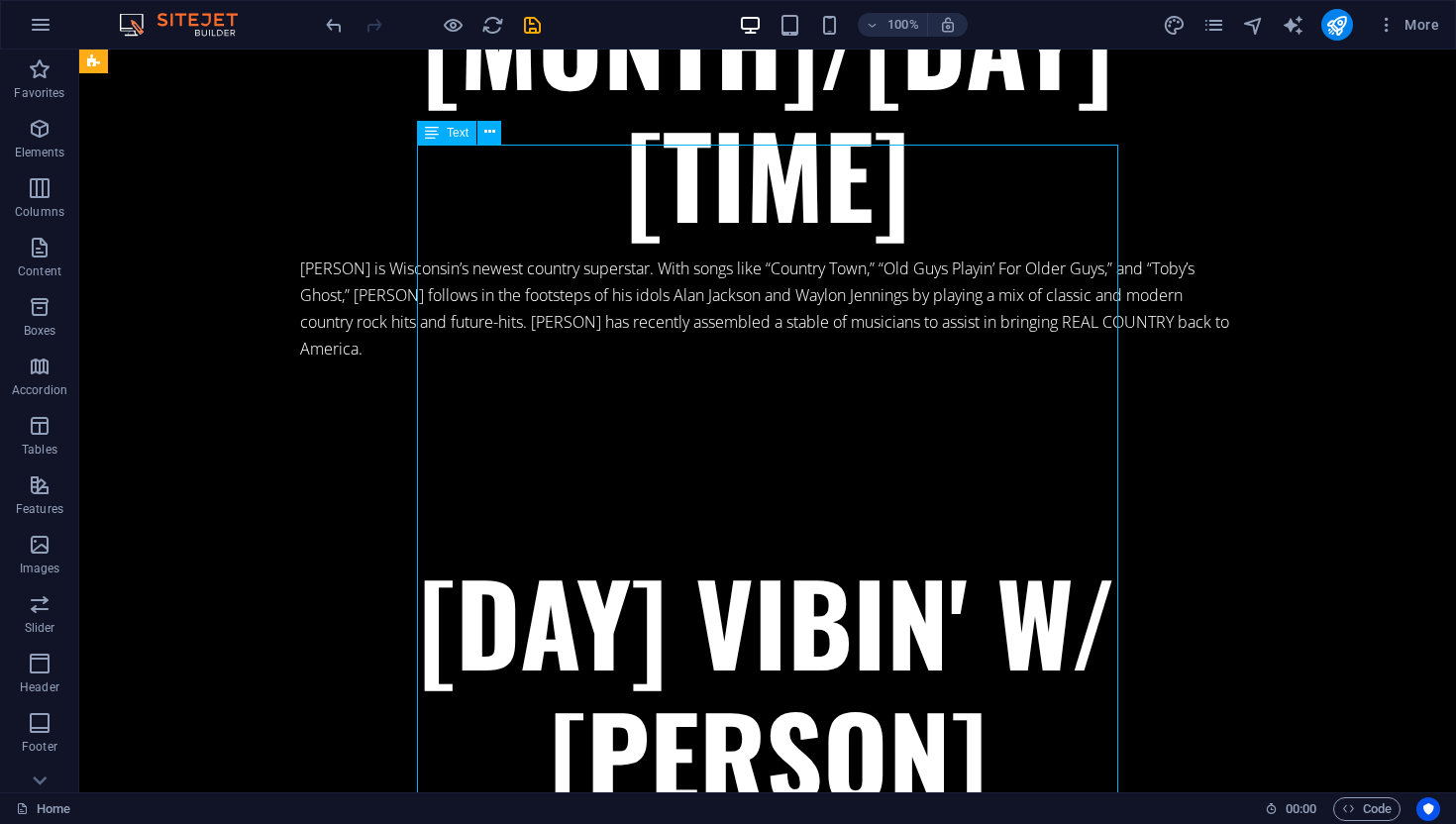 click on "*THIS IS A TICKETED EVENT MBC MAD is excited to introduce our new "Evening With" series. Designed to be an intimate experience, this private event series will feature musicians and guest speakers in our Madison taproom for small audiences. With a limited number of tickets and closed to the public, this series will give you the chance to really get up close and personal with some of the most talented and engaging guests, the likes of which normally cannot be found in our modest little space. Award winning Kentucky Baritone Joe Clark will be joining us for a special Friday evening show!  Joe gained a rabid local following through word-of-mouth enthusiasm, earning himself the 2024 Album of the Year Appy Award, with both albums brimming with relatable songwriting that addresses timeless struggles amid modern-day, often dark realities. After a shift in his personal life, Clark transformed his music into a gritty, riff-heavy sound, resulting in 2024's highly anticipated release of HillBilly Voodoo." at bounding box center (768, 4222) 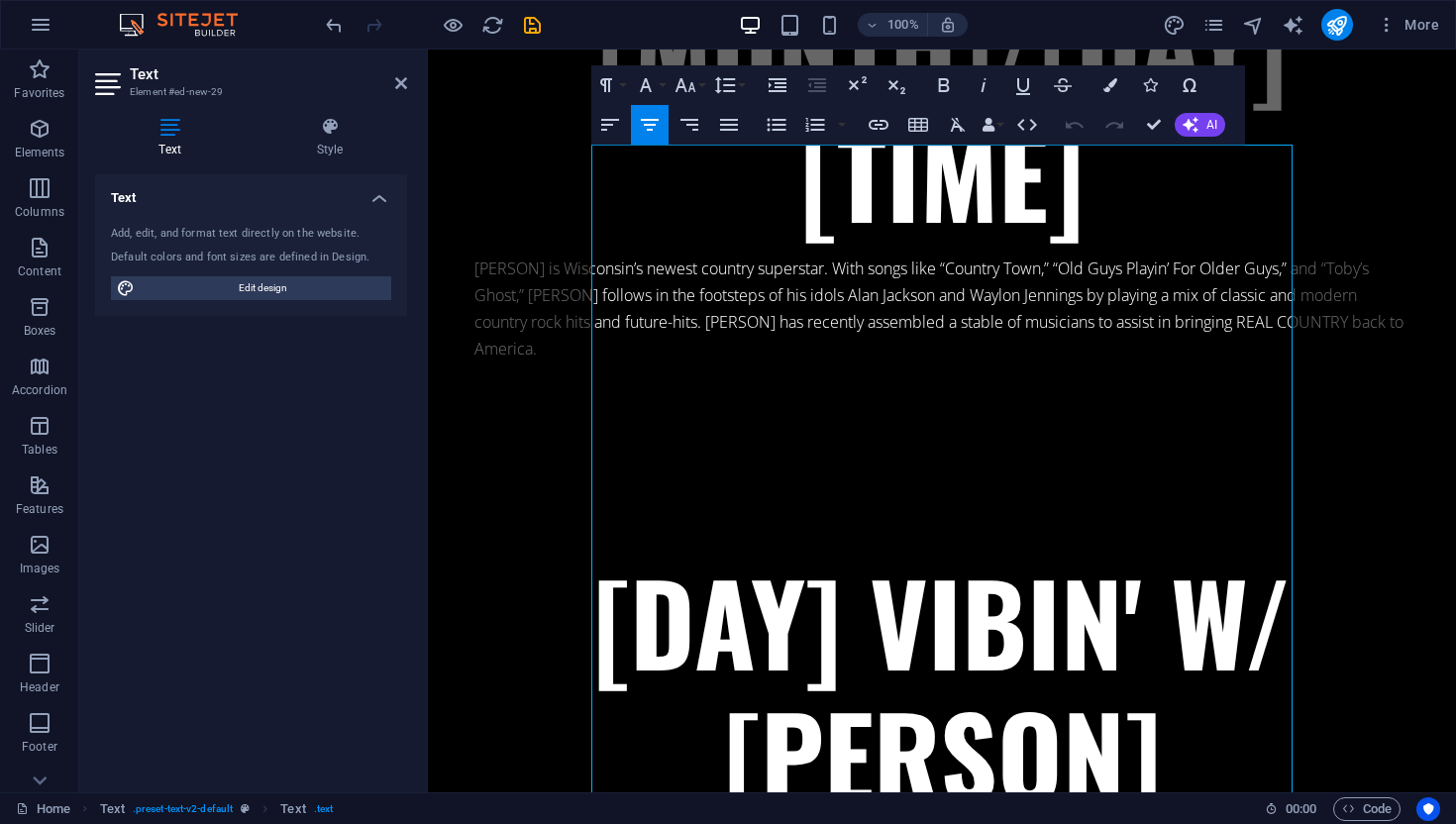 click at bounding box center [425, 421] 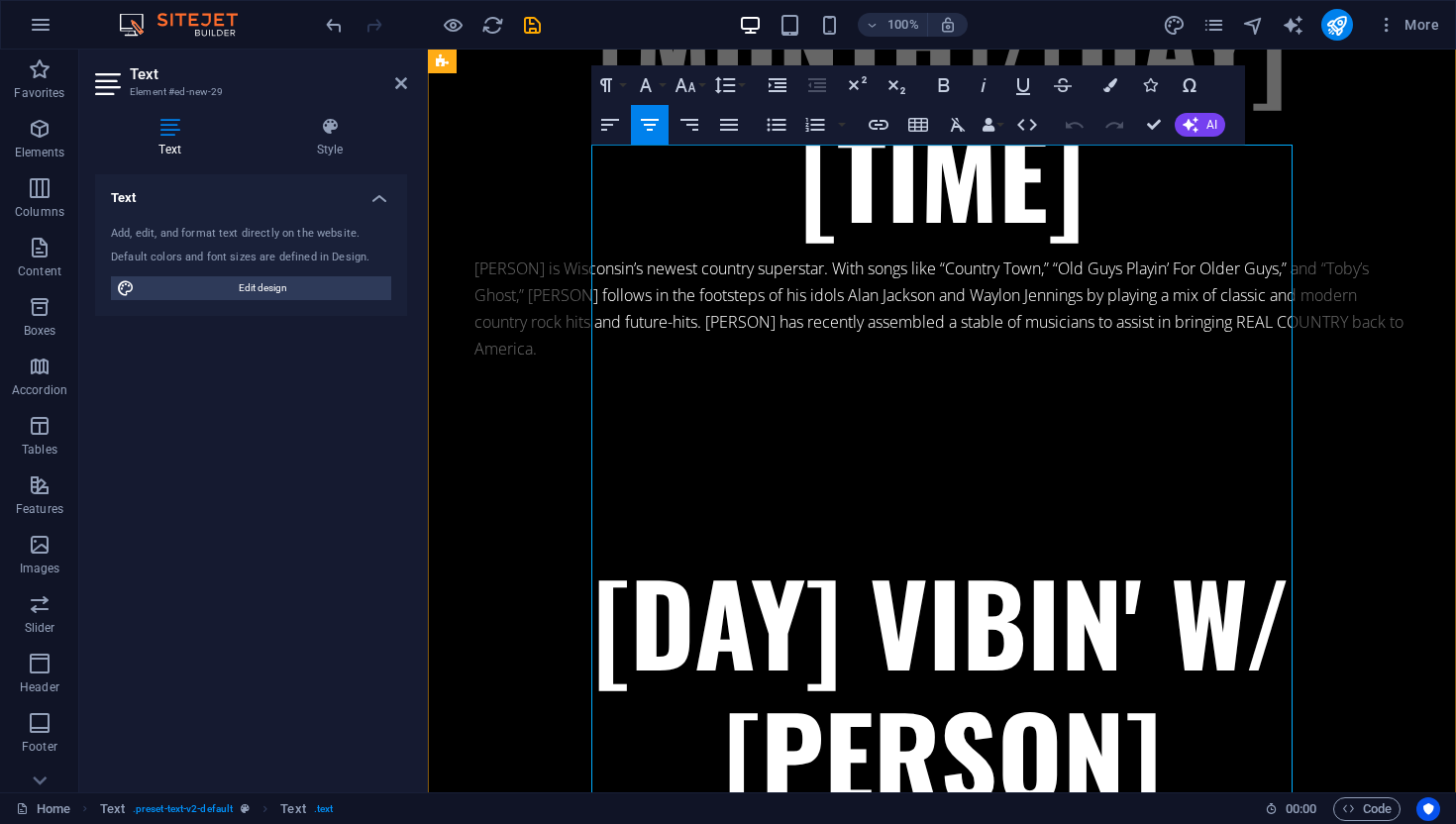 click on "MBC MAD is excited to introduce our new "Evening With" series. Designed to be an intimate experience, this private event series will feature musicians and guest speakers in our [CITY] taproom for small audiences." at bounding box center [942, 3914] 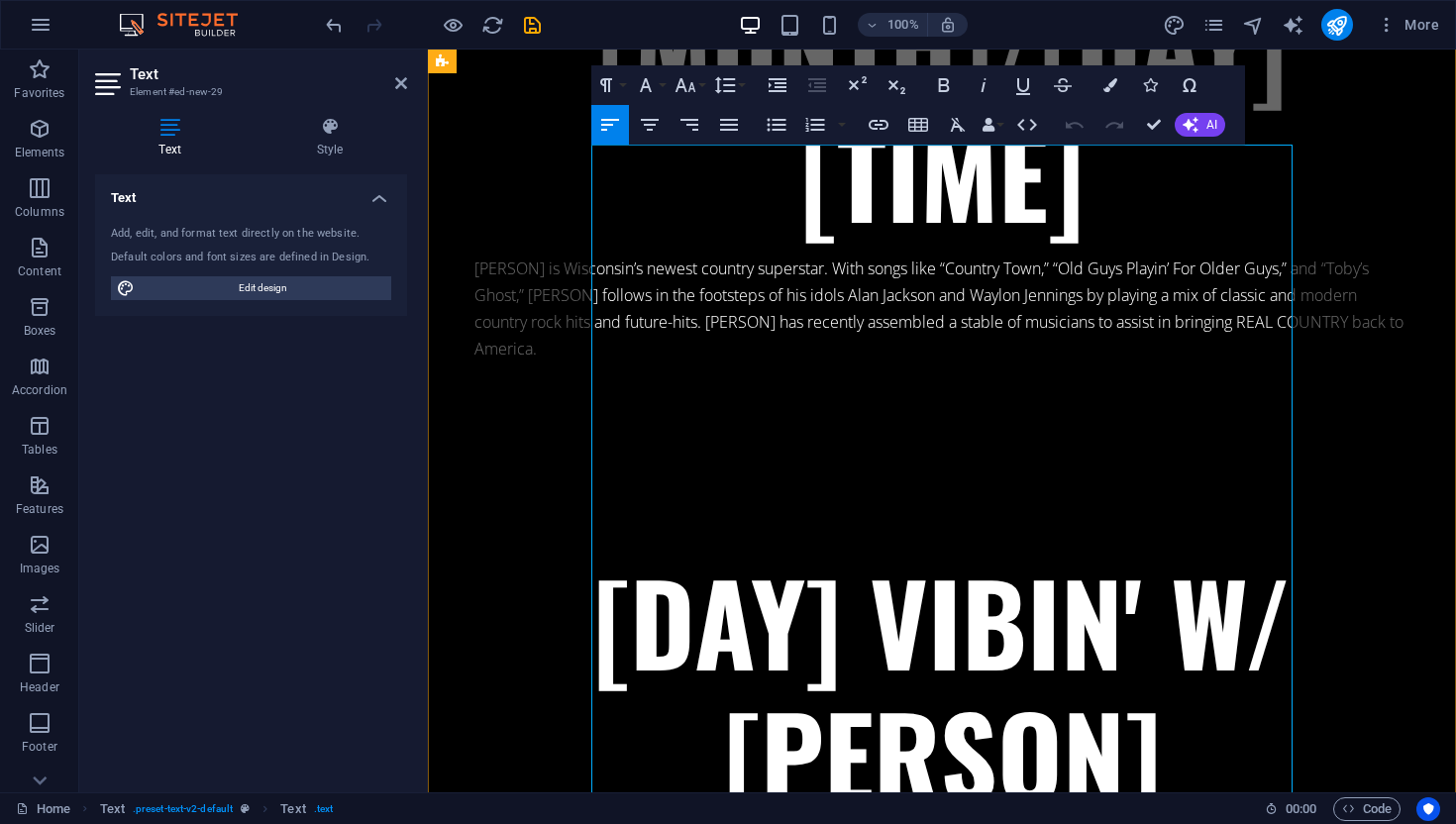 click on "MBC MAD is excited to introduce our new "Evening With" series. Designed to be an intimate experience, this private event series will feature musicians and guest speakers in our [CITY] taproom for small audiences." at bounding box center [942, 3914] 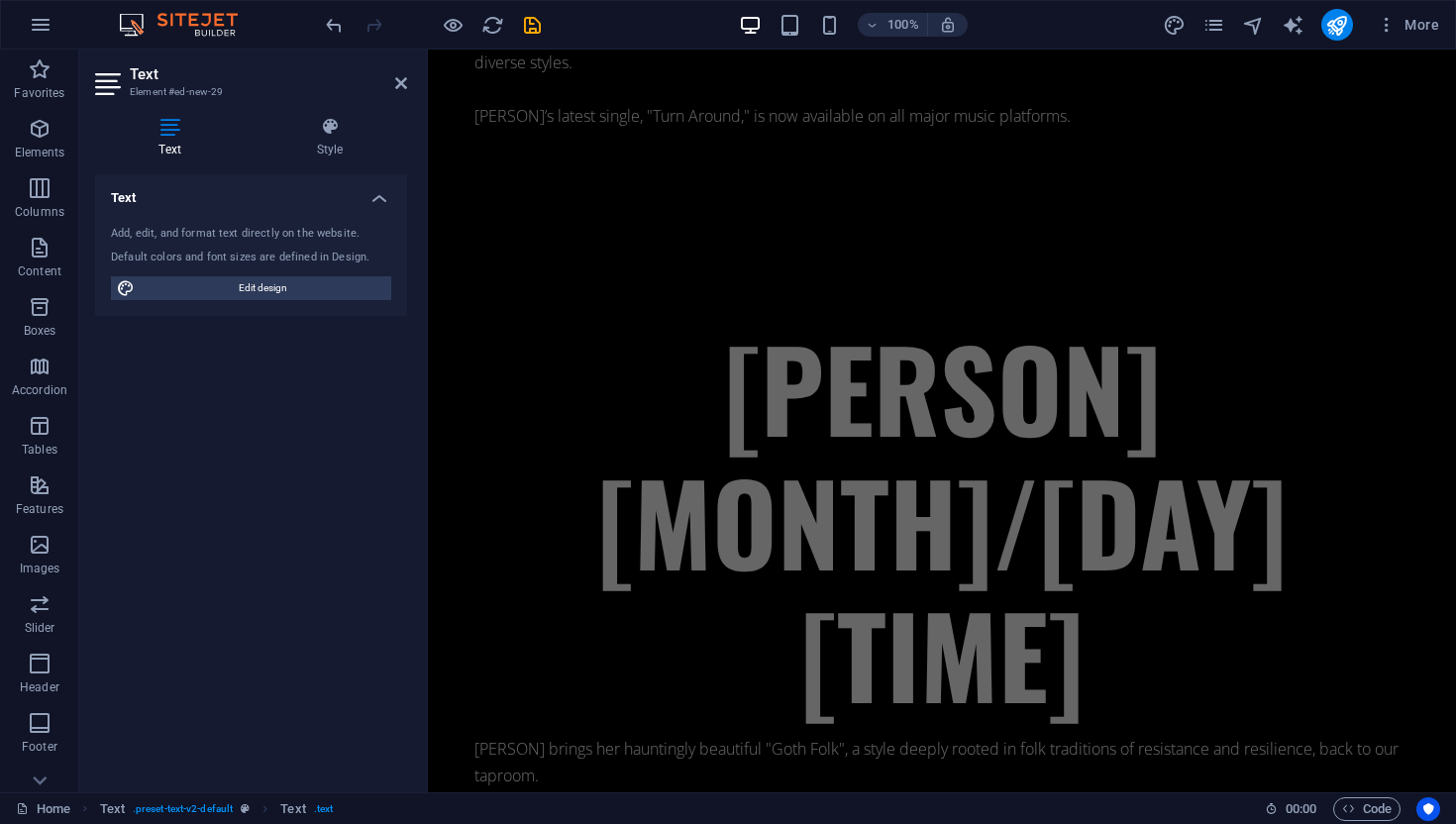 scroll, scrollTop: 7929, scrollLeft: 0, axis: vertical 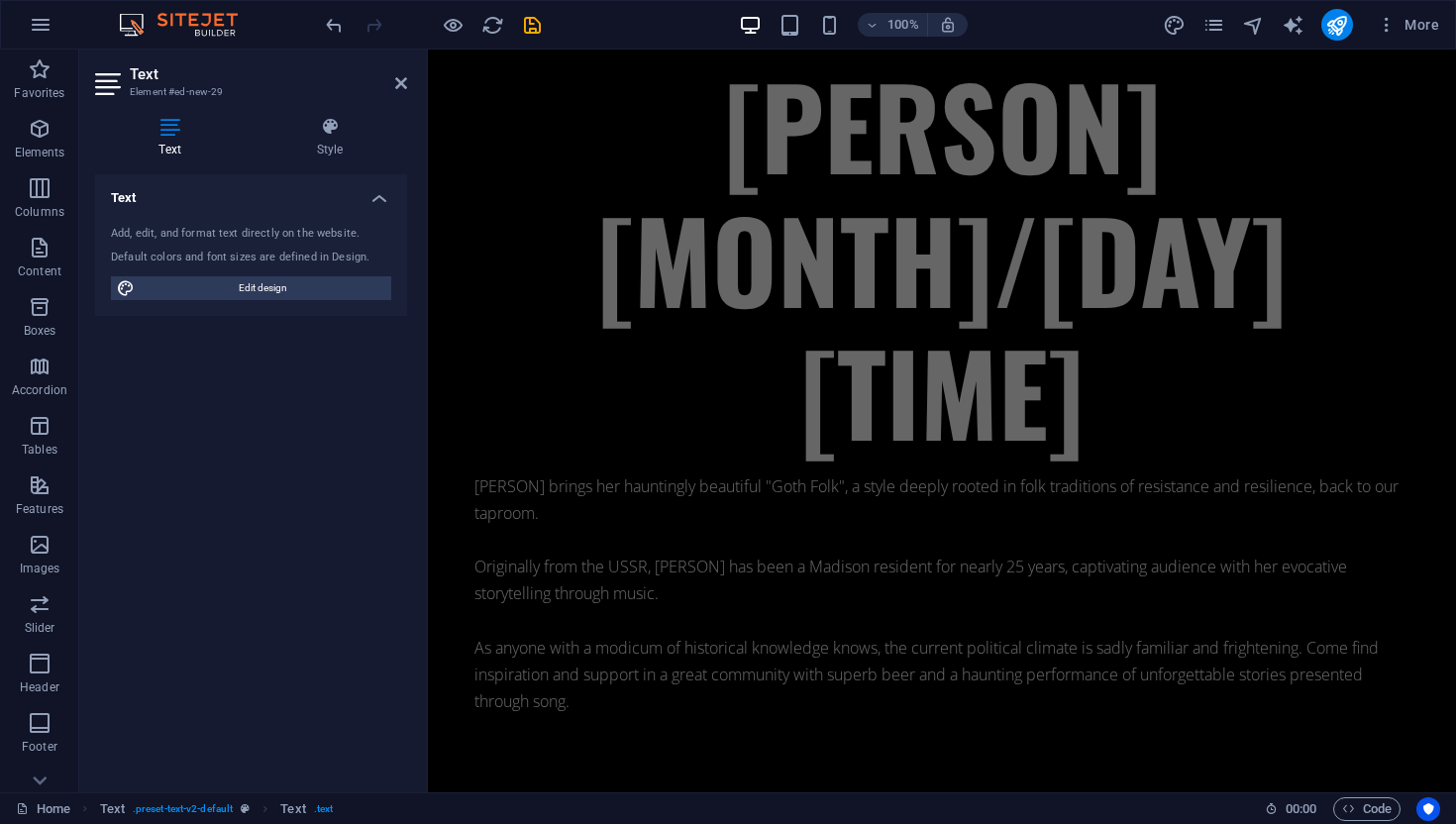 drag, startPoint x: 596, startPoint y: 214, endPoint x: 1452, endPoint y: 462, distance: 891.2014 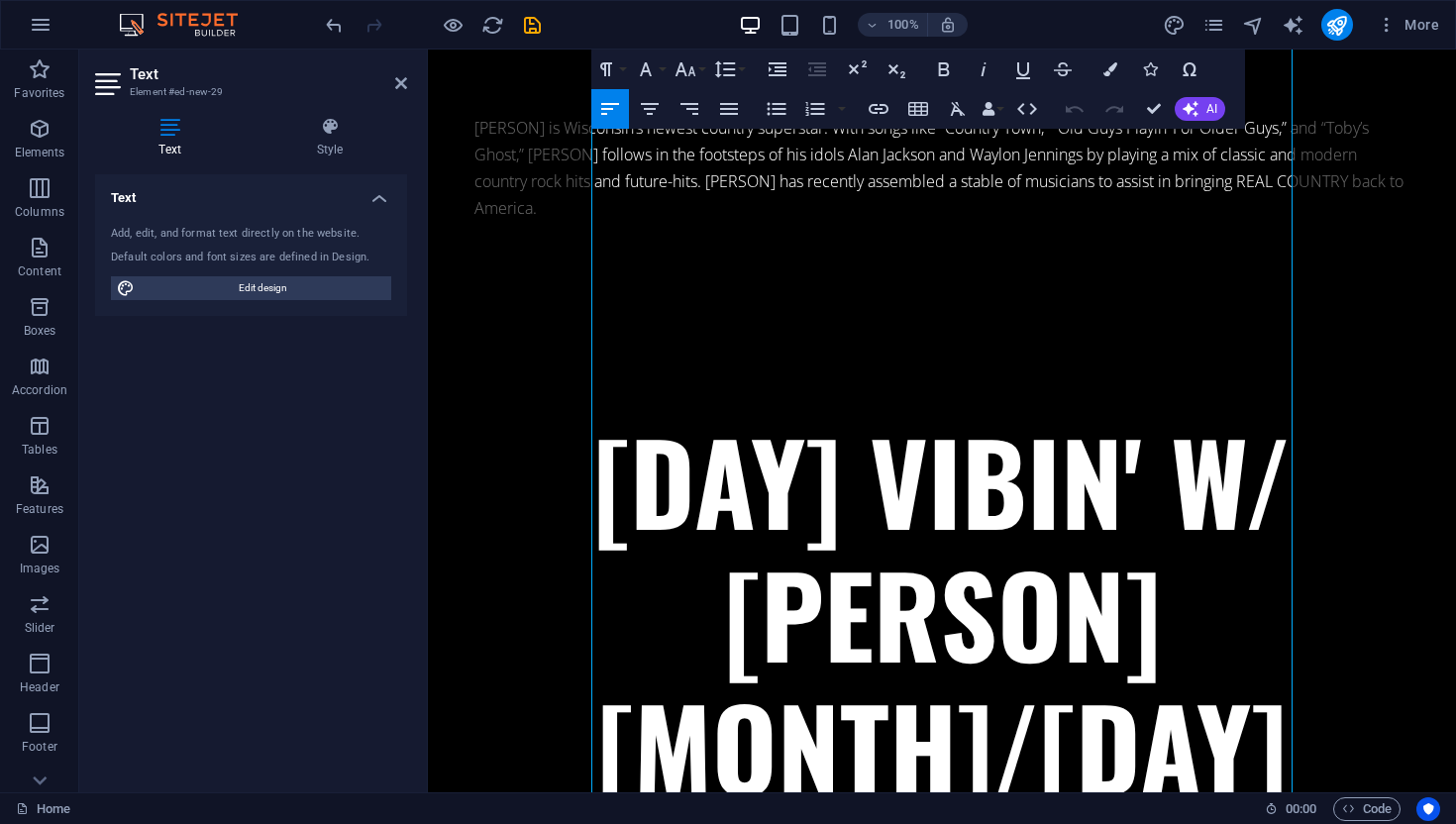 scroll, scrollTop: 6648, scrollLeft: 0, axis: vertical 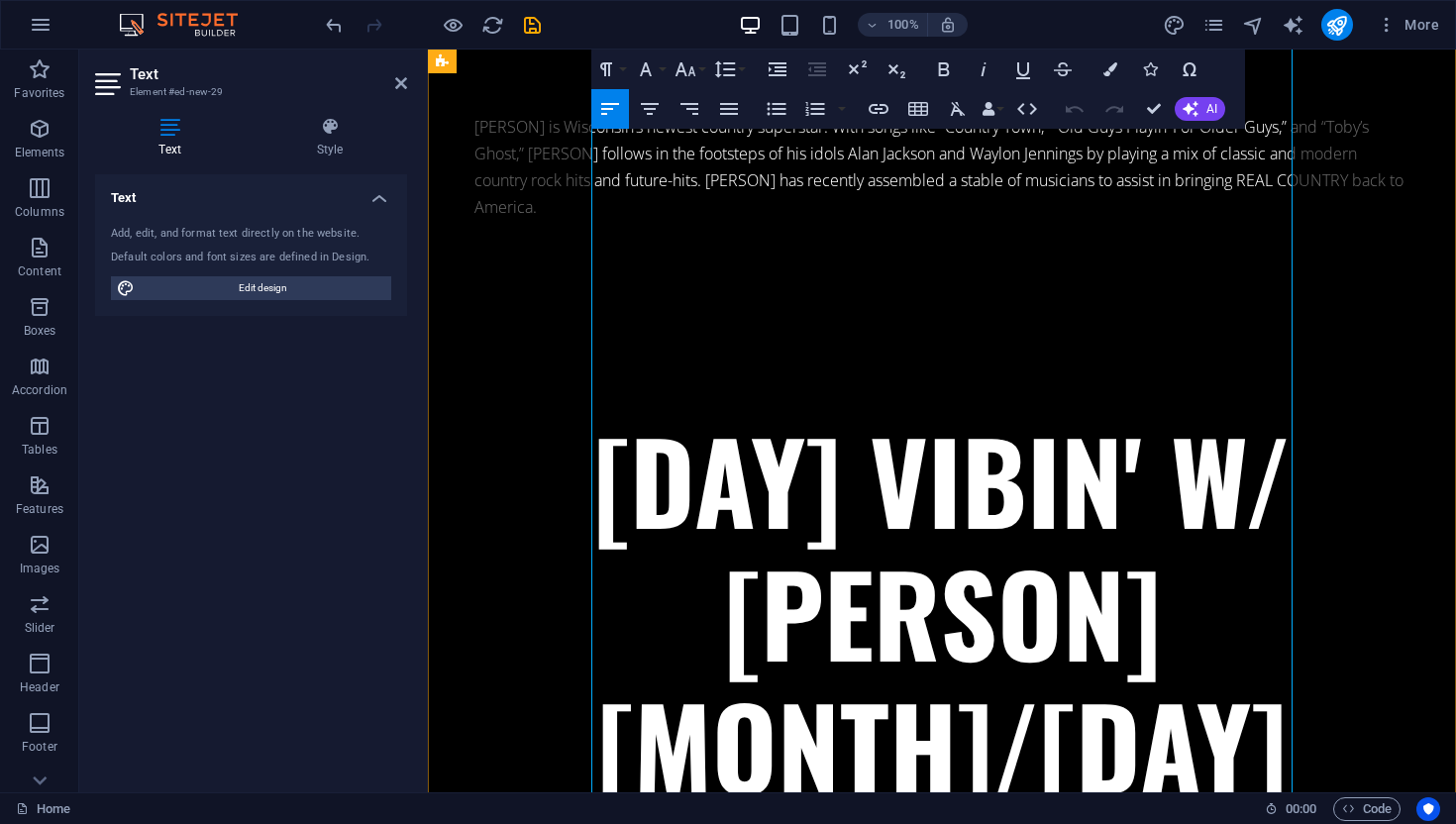 copy on "MBC MAD is excited to introduce our new "Evening With" series. Designed to be an intimate experience, this private event series will feature musicians and guest speakers in our Madison taproom for small audiences. With a limited number of tickets and closed to the public, this series will give you the chance to really get up close and personal with some of the most talented and engaging guests, the likes of which normally cannot be found in our modest little space. Award winning Kentucky Baritone Joe Clark will be joining us for a special Friday evening show!  Joe Clark pens nostalgic ruminations on life's ups and downs that are homespun enough for backroad driving yet captivating enough for a packed venue. Clark spent his early years refining his picking on guitar, while shaping his voice into the raw Kentucky baritone that was captured on his debut hit, It Is What It Is. Recorded while playing venues across the Midwest, Clark's first two full-lengths, Storyteller and 10 Years Too Late, showcase an artist..." 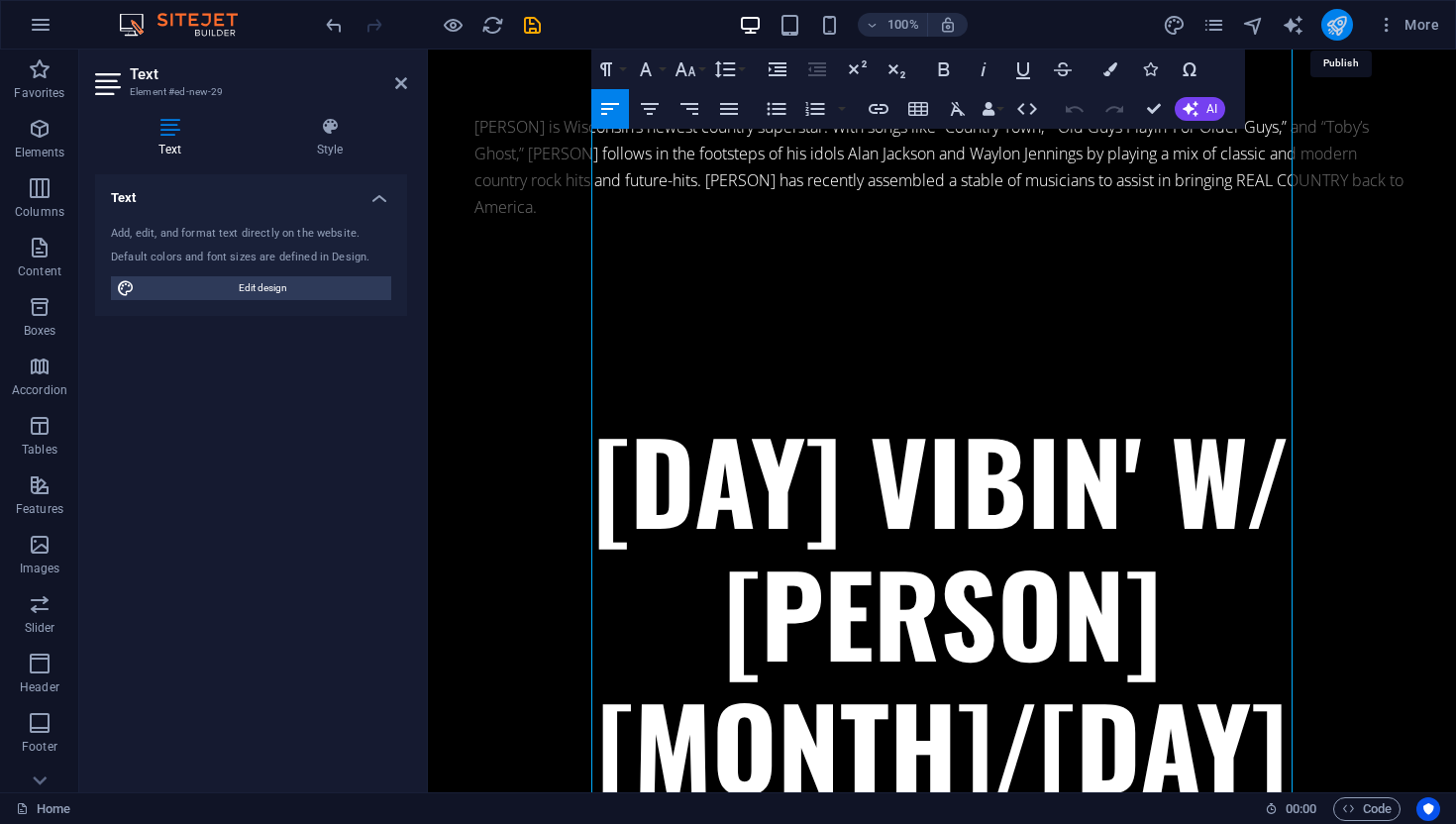 click at bounding box center (1336, 25) 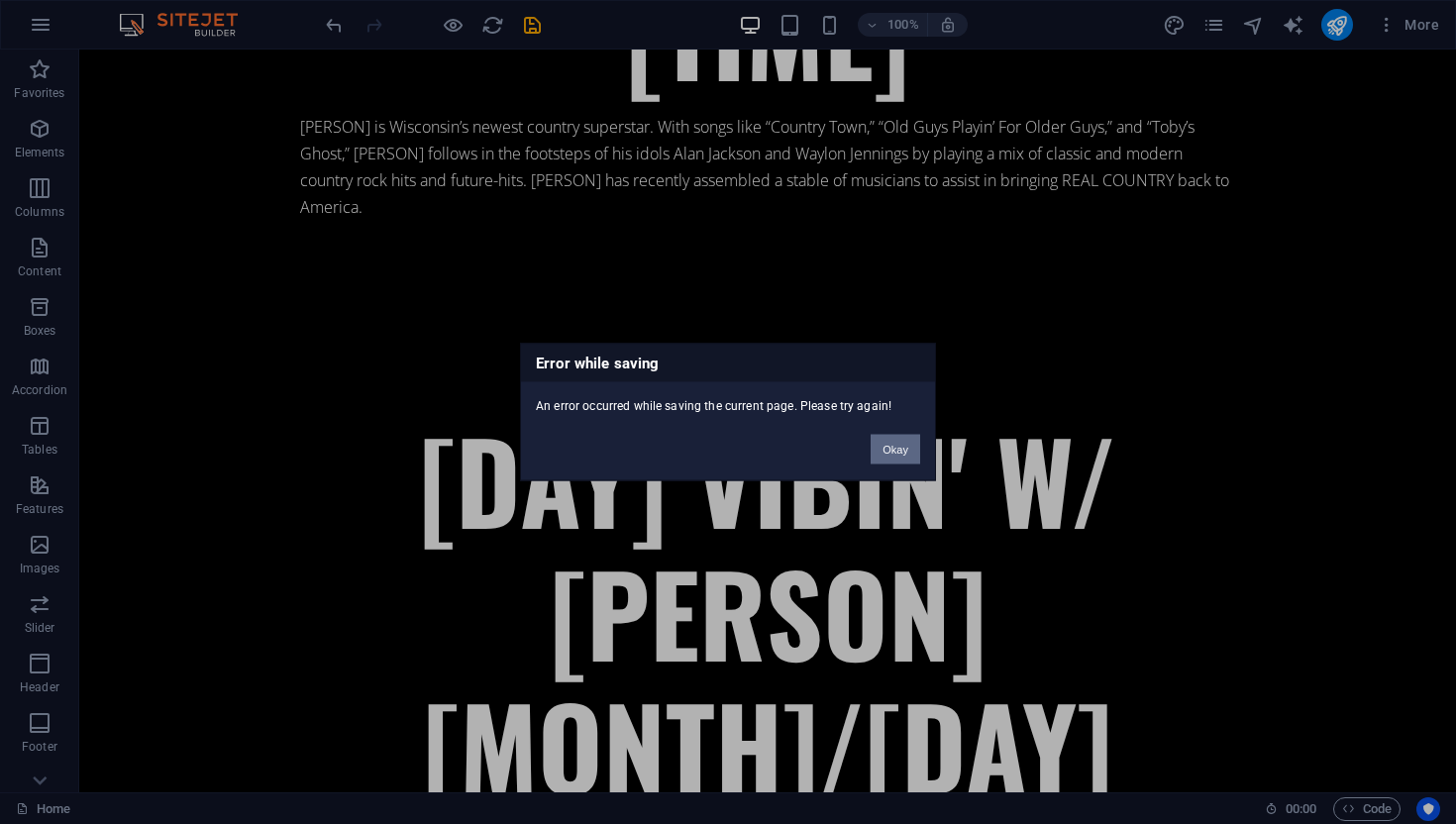 click on "Okay" at bounding box center [895, 450] 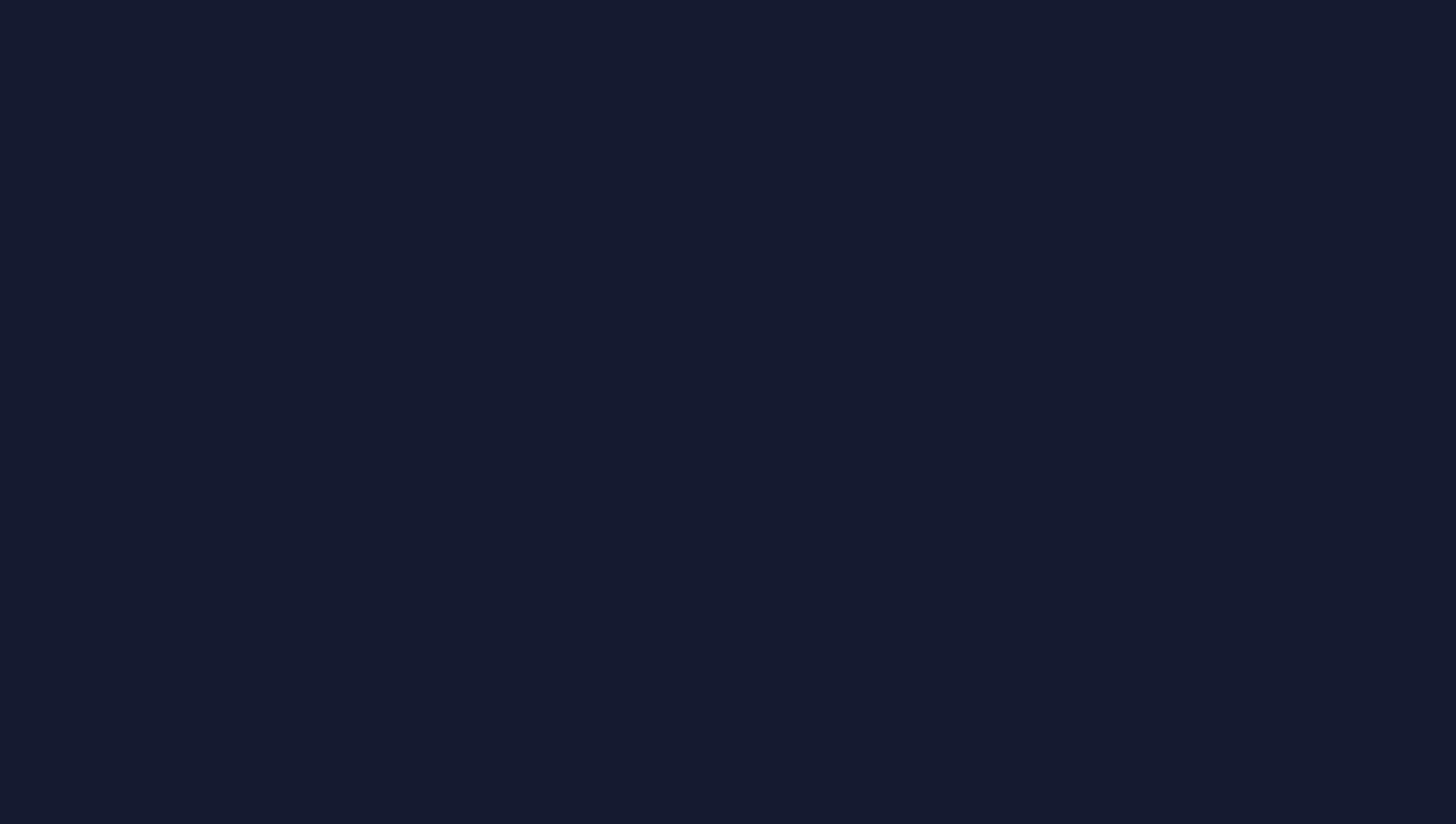 scroll, scrollTop: 0, scrollLeft: 0, axis: both 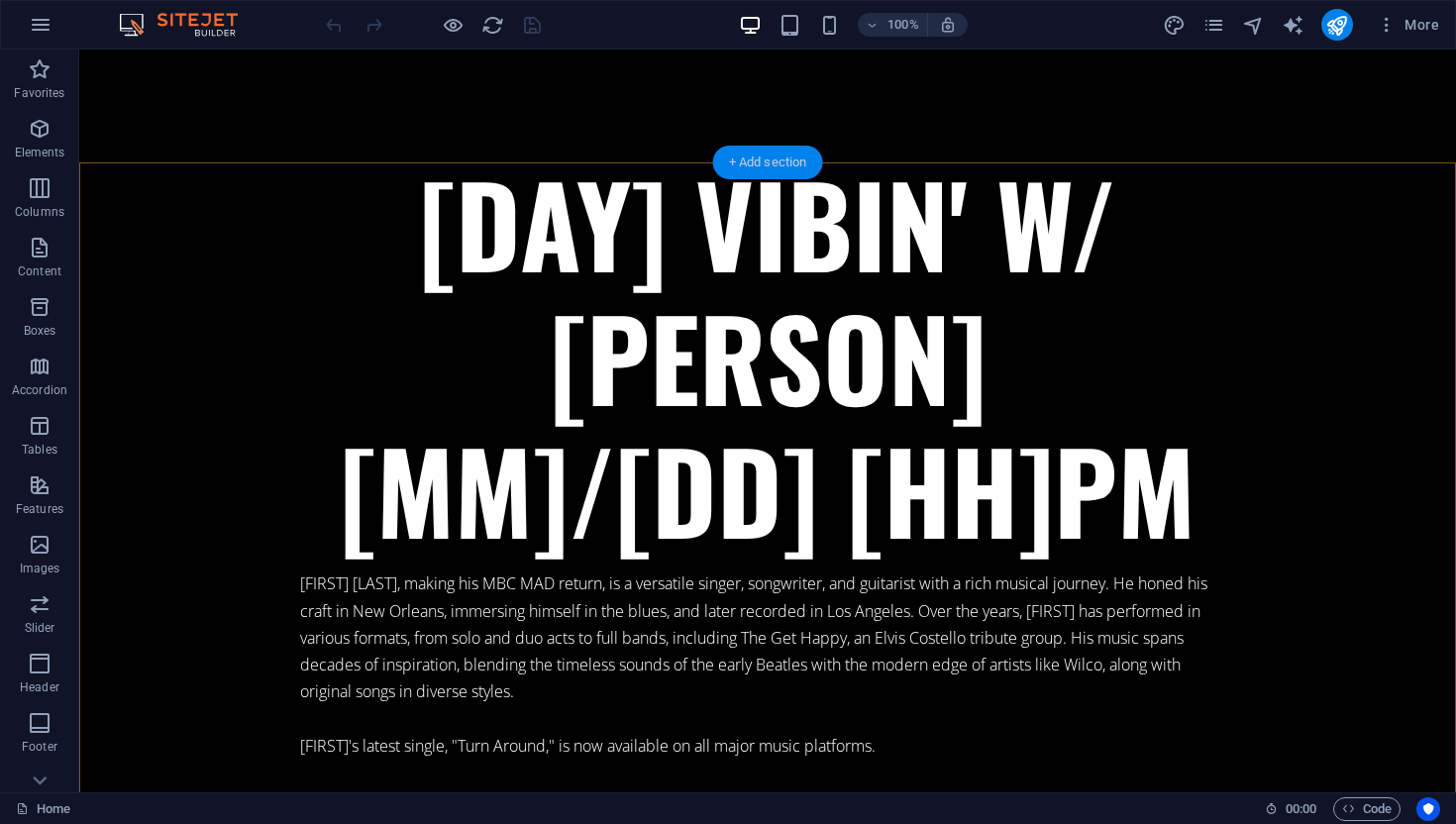 click on "+ Add section" at bounding box center [768, 162] 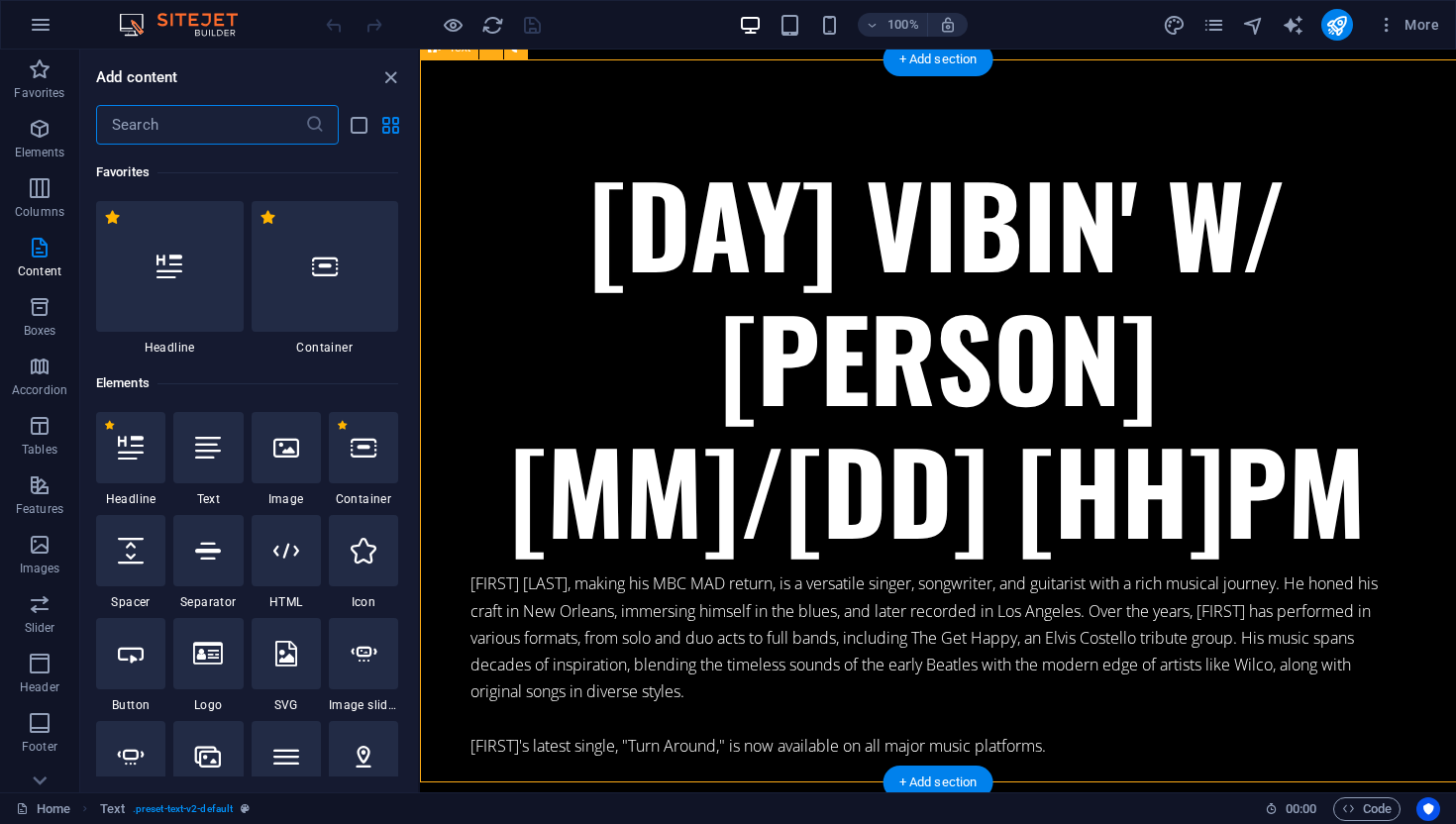 scroll, scrollTop: 5486, scrollLeft: 0, axis: vertical 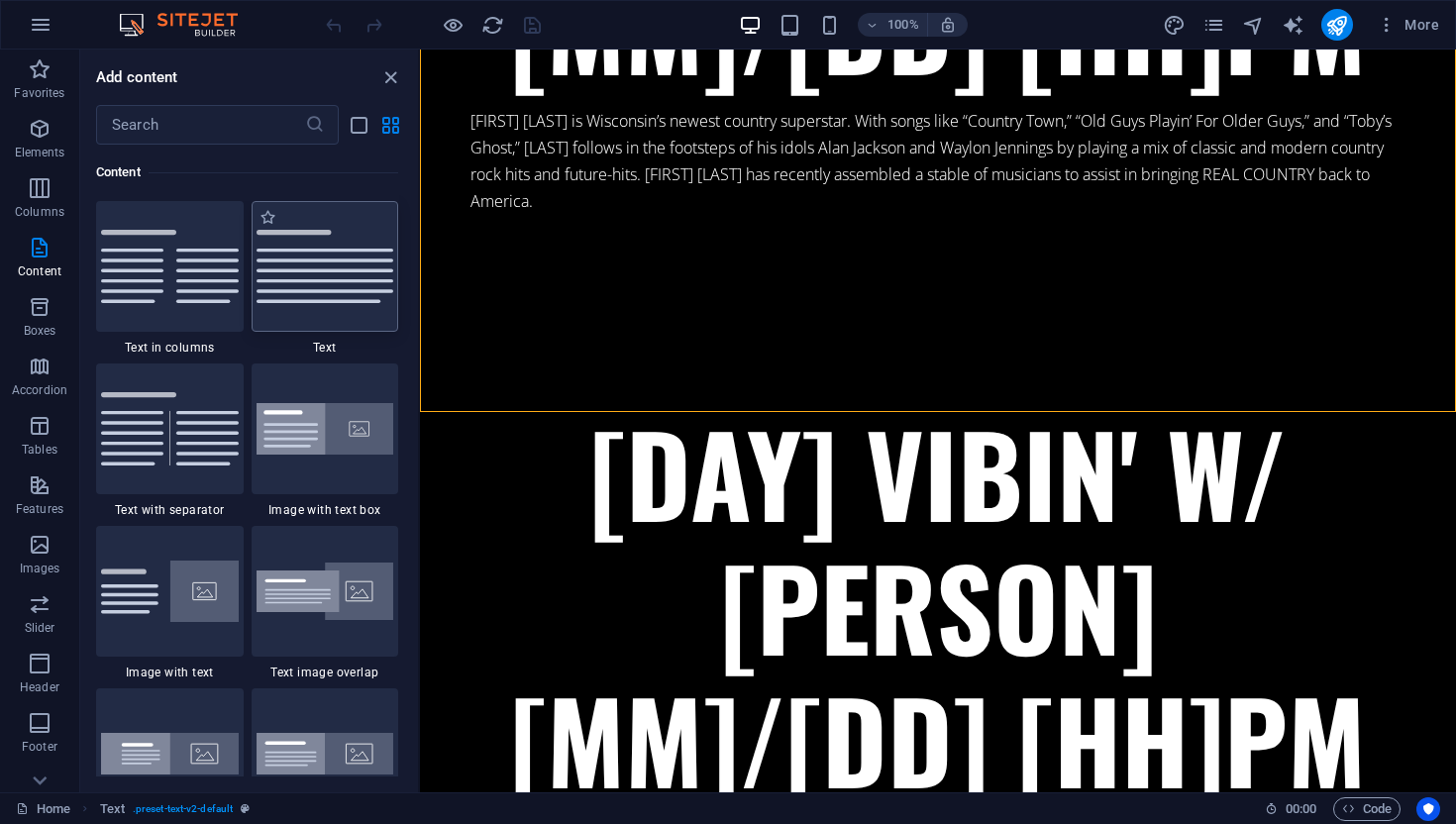 click at bounding box center [325, 266] 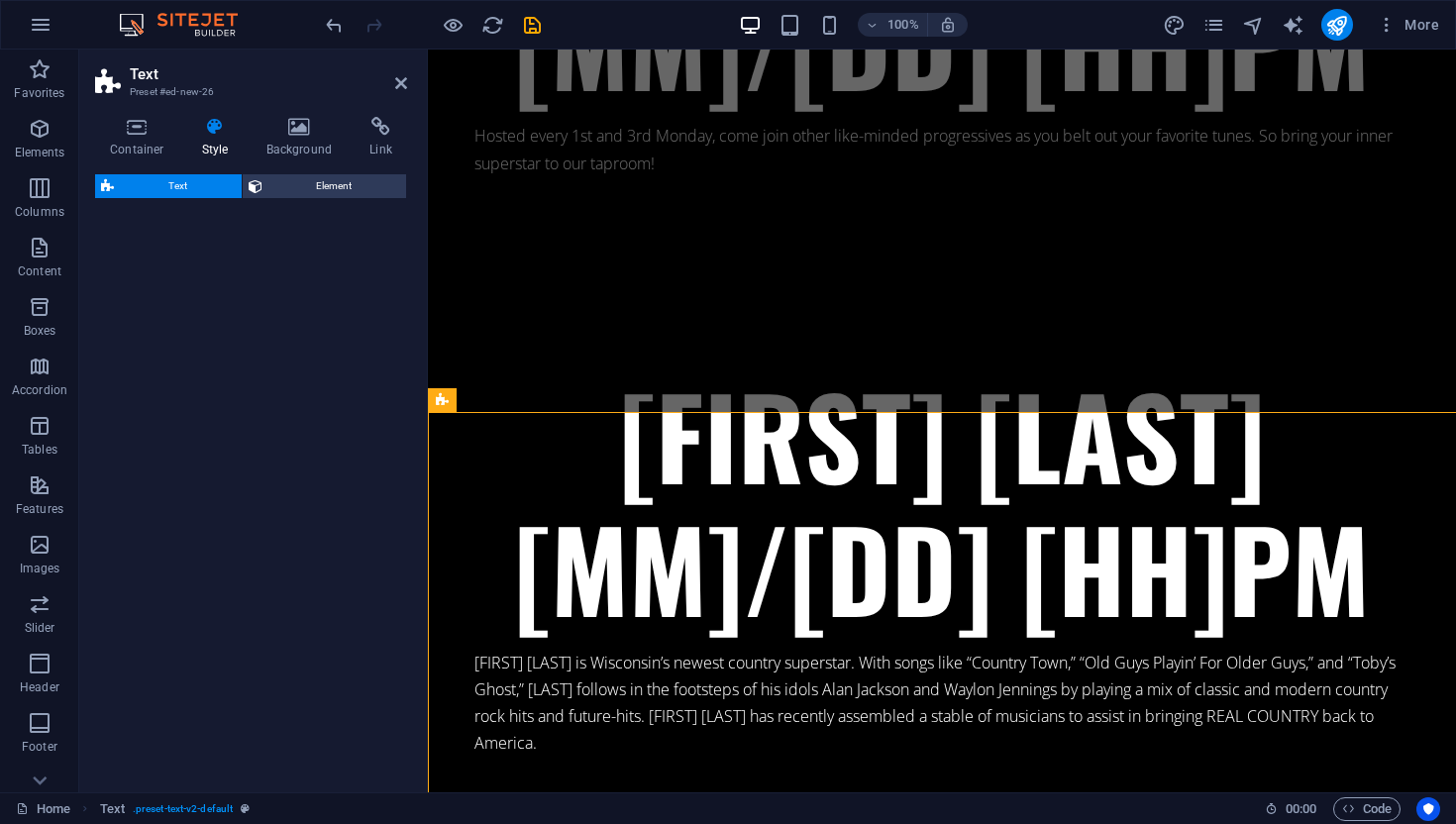 select on "preset-text-v2-default" 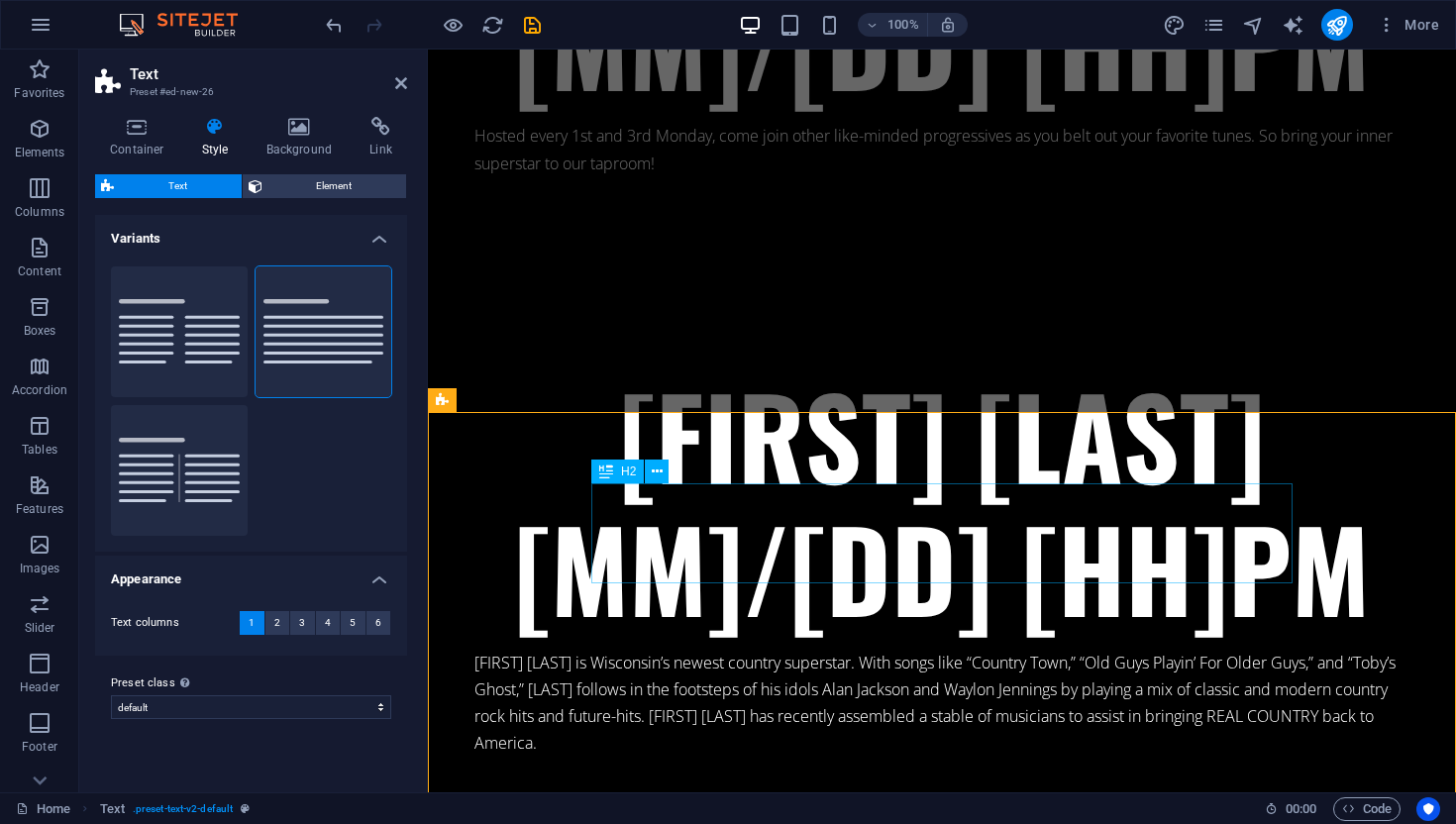 scroll, scrollTop: 5788, scrollLeft: 0, axis: vertical 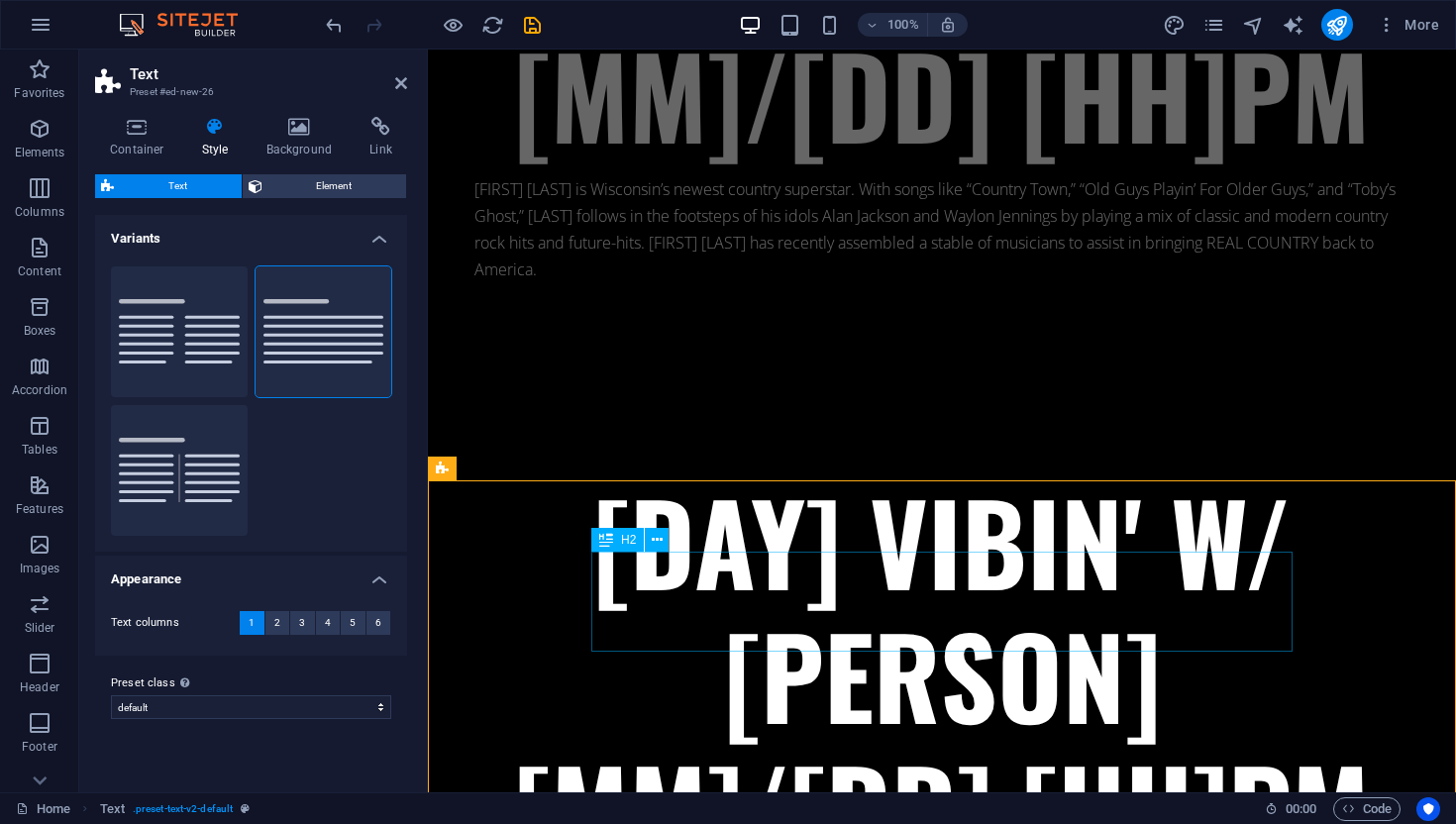 click on "Headline" at bounding box center (942, 2869) 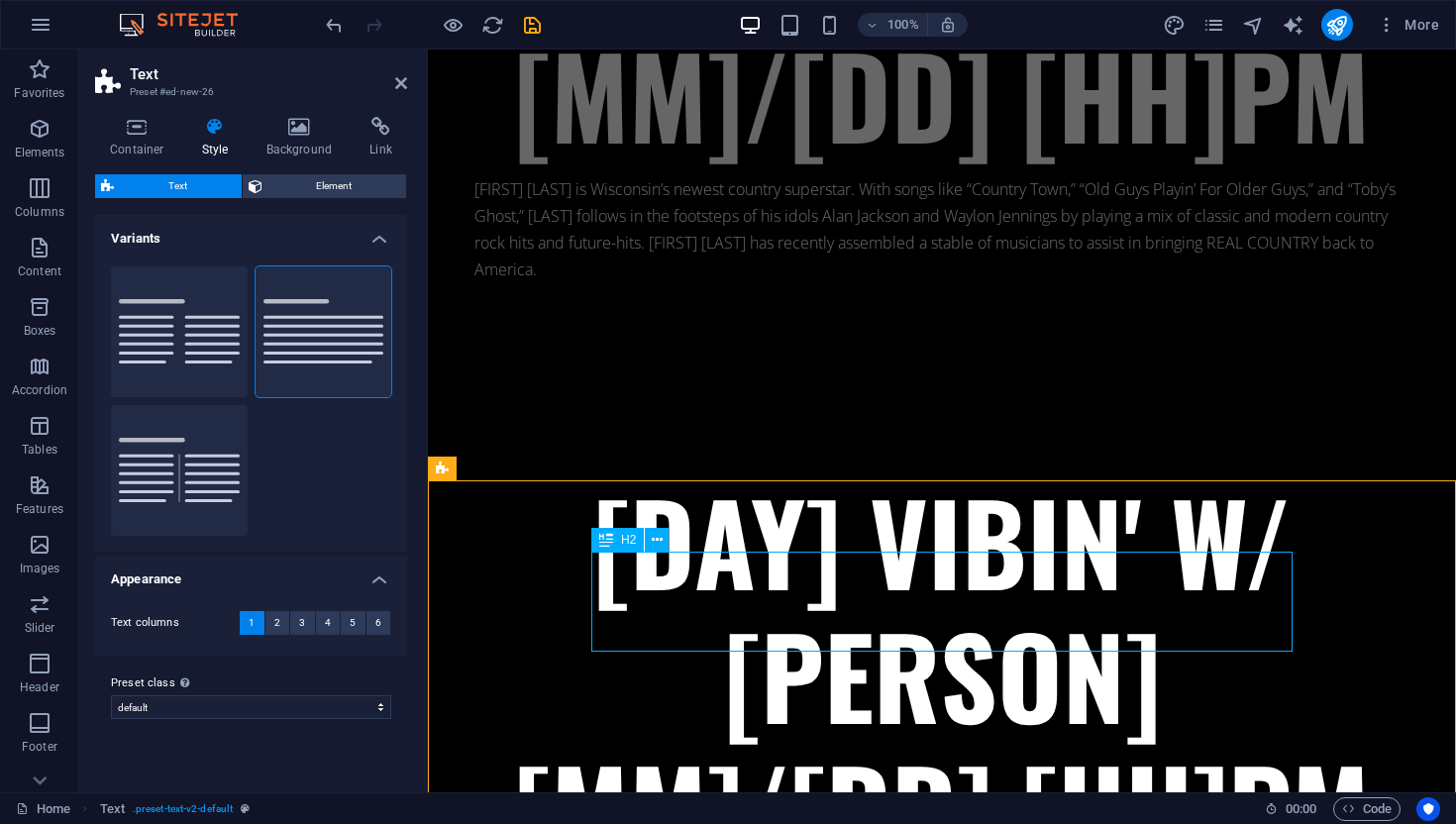 click on "Headline" at bounding box center (942, 2869) 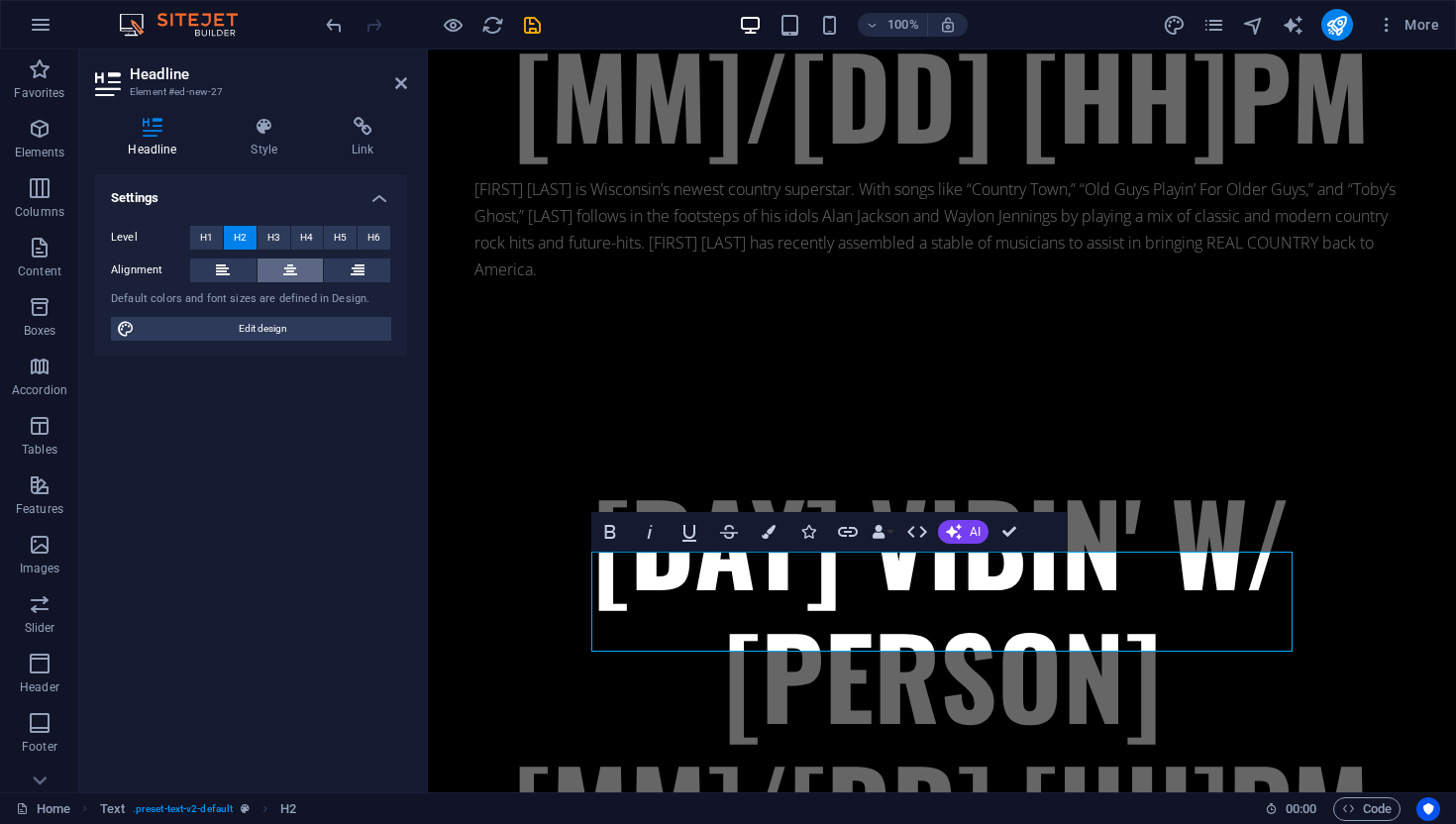 click at bounding box center [290, 270] 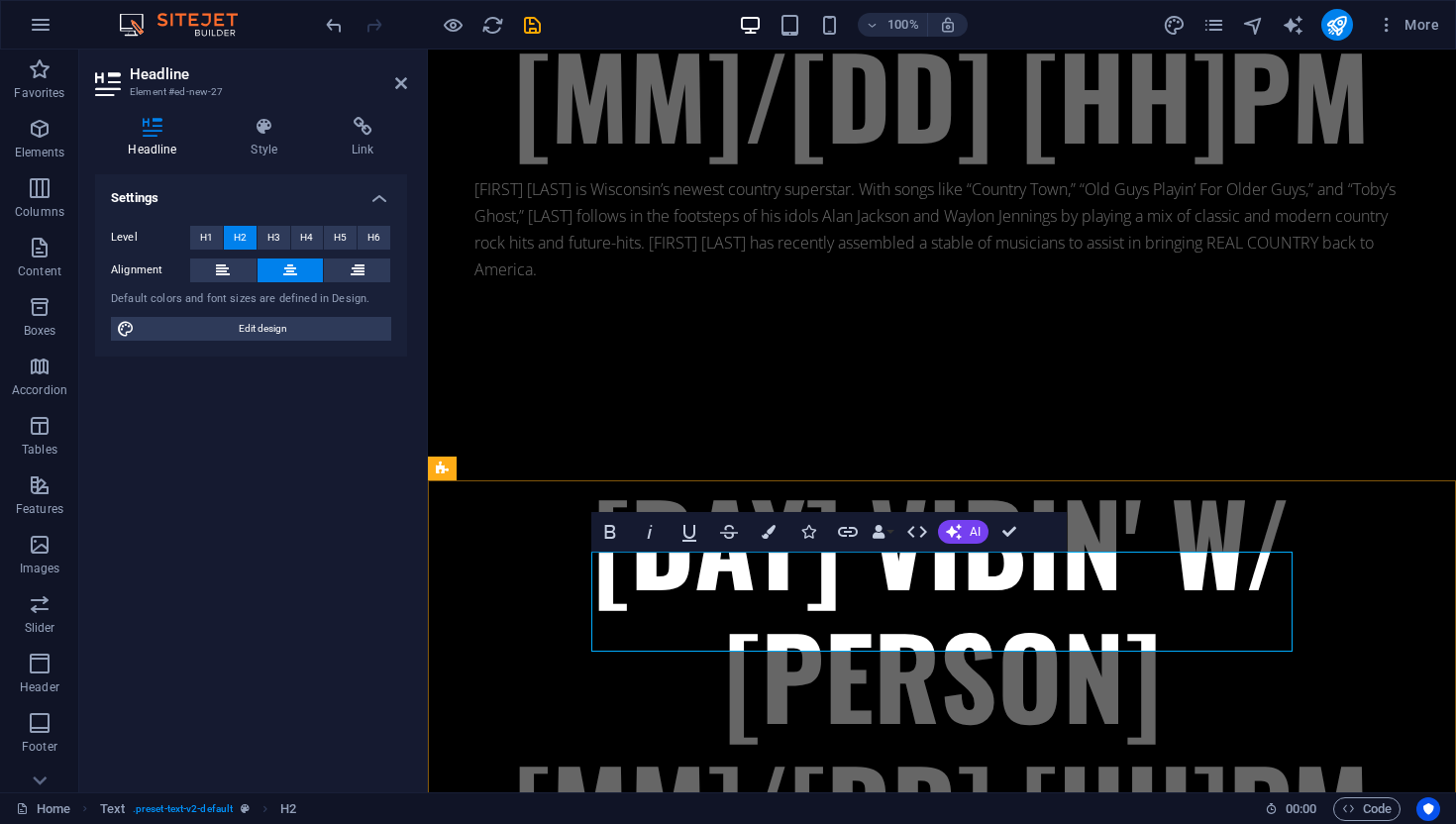 click on "Headline" at bounding box center (942, 2869) 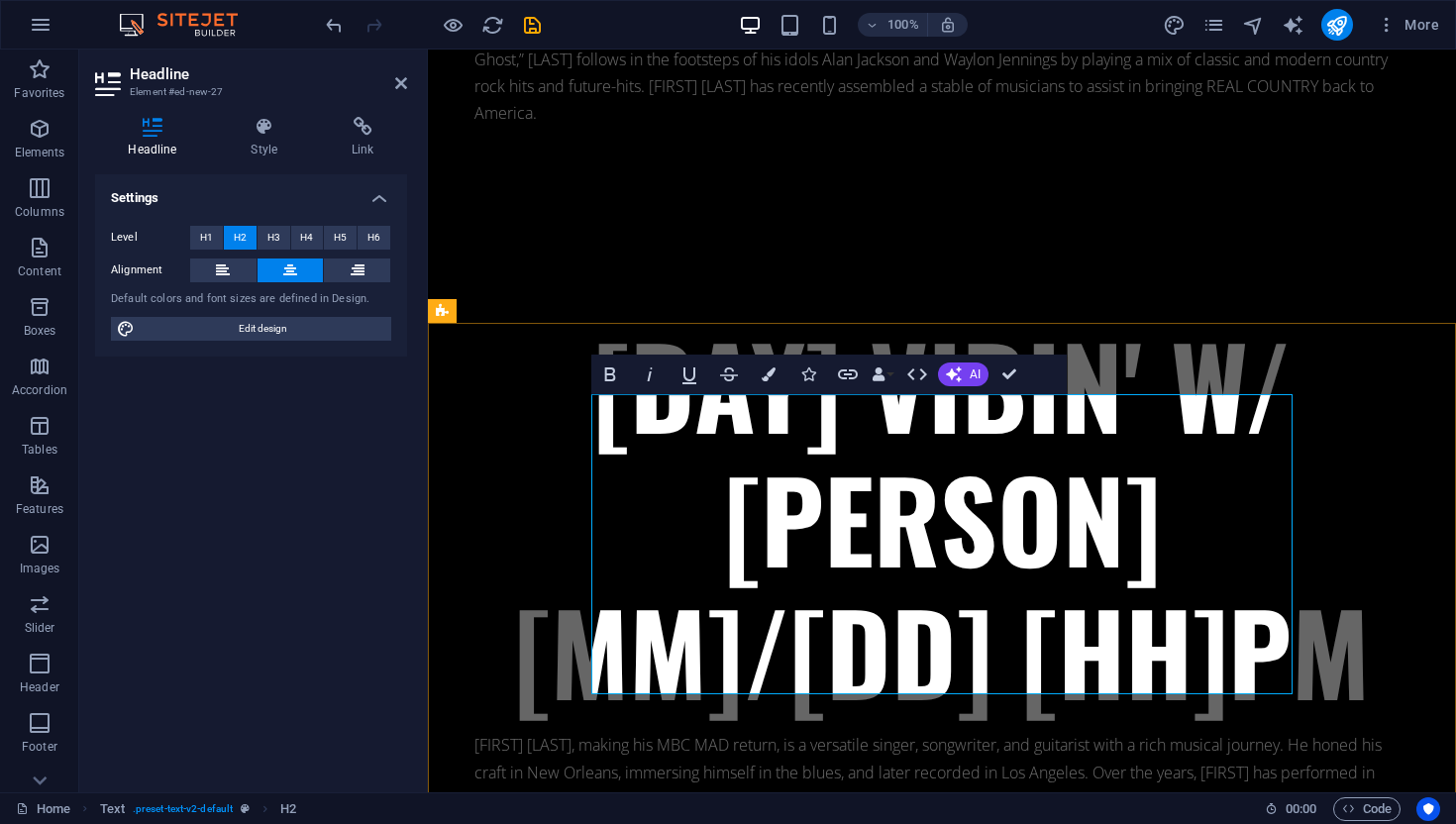 scroll, scrollTop: 5945, scrollLeft: 0, axis: vertical 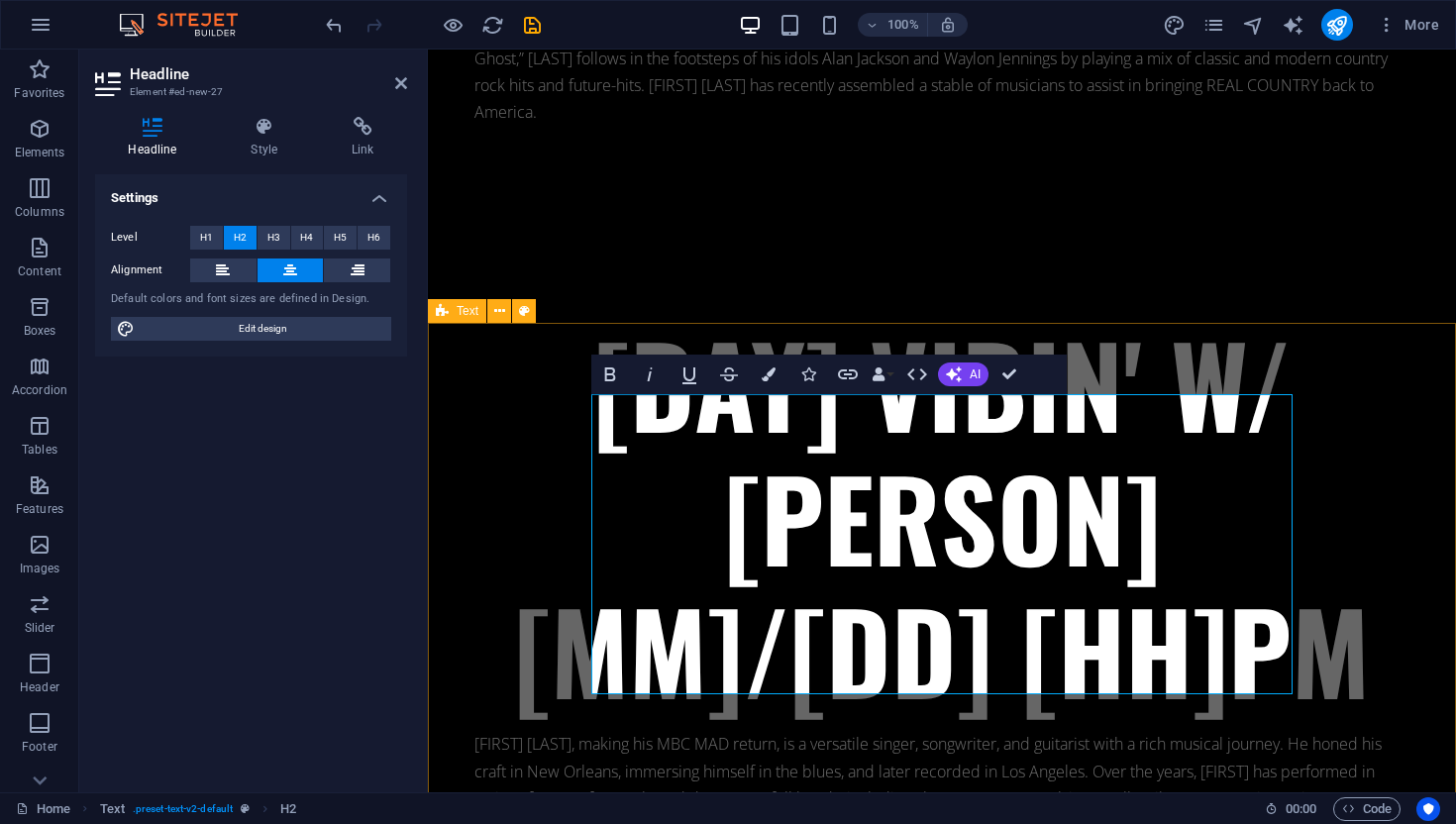 click on "An evening with... ‌[FIRST] [LAST] [MM]/[DD] [HH]pm Lorem ipsum dolor sitope amet, consectetur adipisicing elitip. Massumenda, dolore, cum vel modi asperiores consequatur suscipit quidem ducimus eveniet iure expedita consecteture odiogil voluptatum similique fugit voluptates atem accusamus quae quas dolorem tenetur facere tempora maiores adipisci reiciendis accusantium voluptatibus id voluptate tempore dolor harum nisi amet! Nobis, eaque. Aenean commodo ligula eget dolor. Lorem ipsum dolor sit amet, consectetuer adipiscing elit leget odiogil voluptatum similique fugit voluptates dolor. Libero assumenda, dolore, cum vel modi asperiores consequatur." at bounding box center [942, 2920] 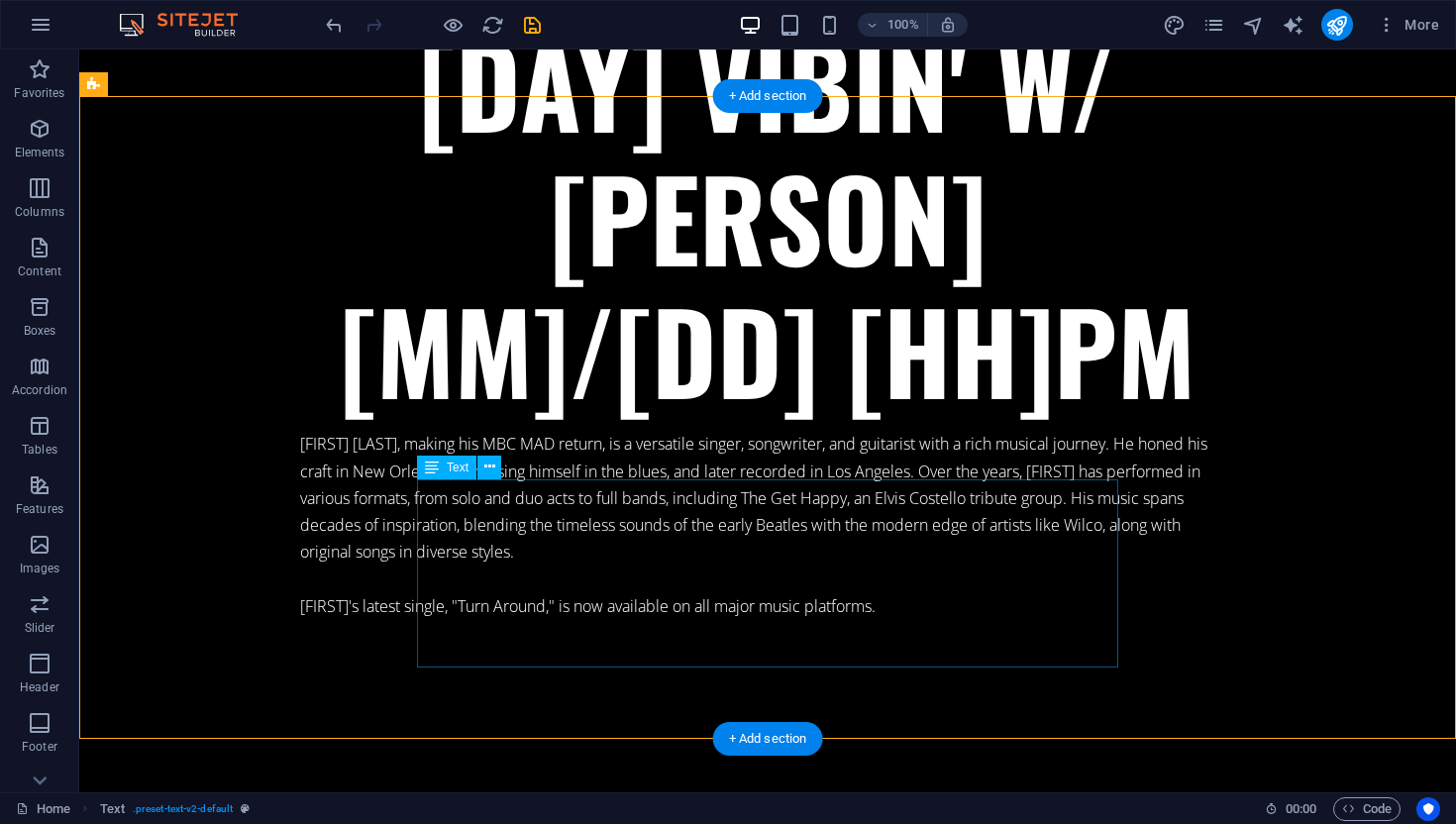 scroll, scrollTop: 6254, scrollLeft: 0, axis: vertical 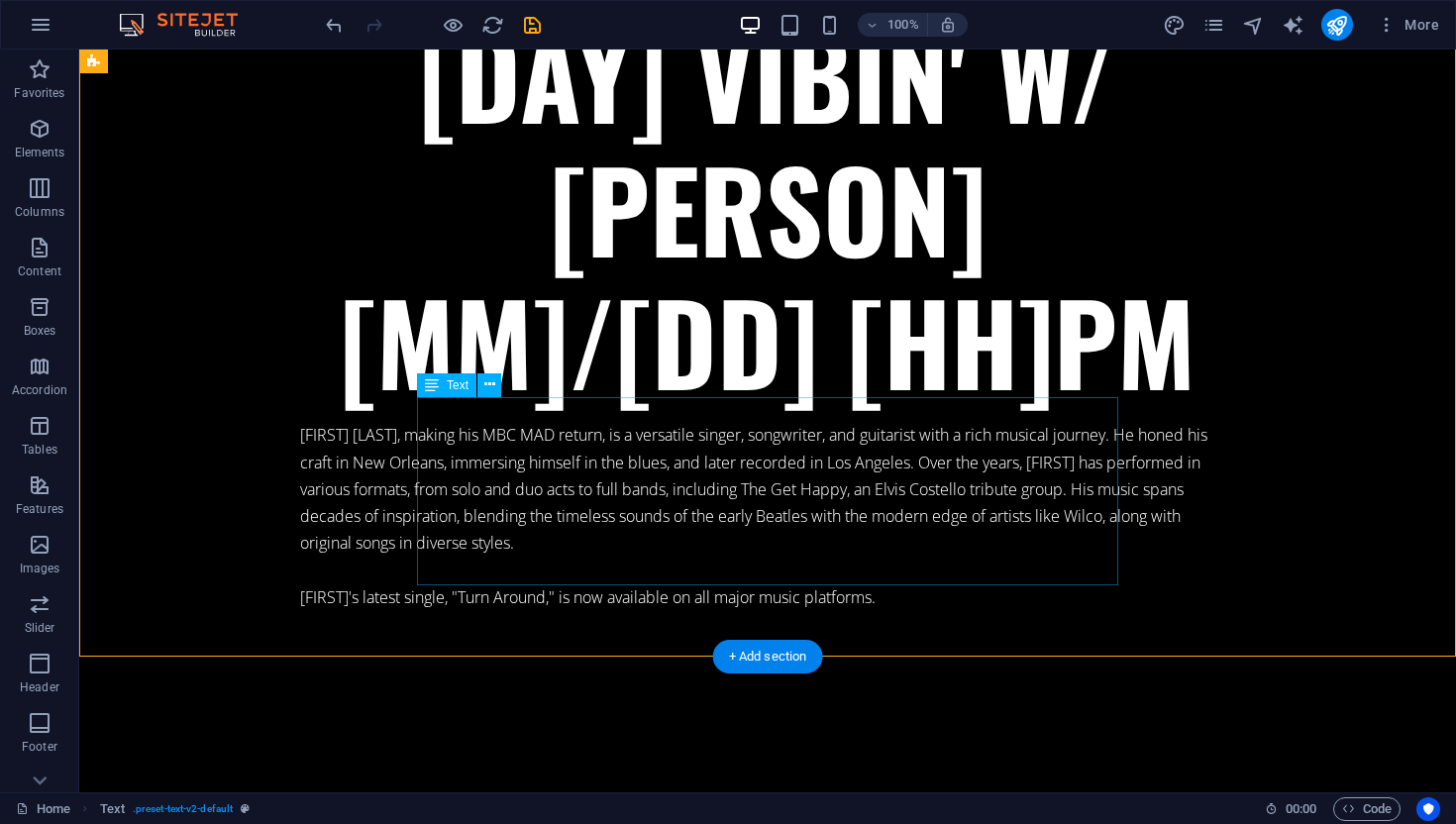 click on "Lorem ipsum dolor sitope amet, consectetur adipisicing elitip. Massumenda, dolore, cum vel modi asperiores consequatur suscipit quidem ducimus eveniet iure expedita consecteture odiogil voluptatum similique fugit voluptates atem accusamus quae quas dolorem tenetur facere tempora maiores adipisci reiciendis accusantium voluptatibus id voluptate tempore dolor harum nisi amet! Nobis, eaque. Aenean commodo ligula eget dolor. Lorem ipsum dolor sit amet, consectetuer adipiscing elit leget odiogil voluptatum similique fugit voluptates dolor. Libero assumenda, dolore, cum vel modi asperiores consequatur." at bounding box center [768, 2819] 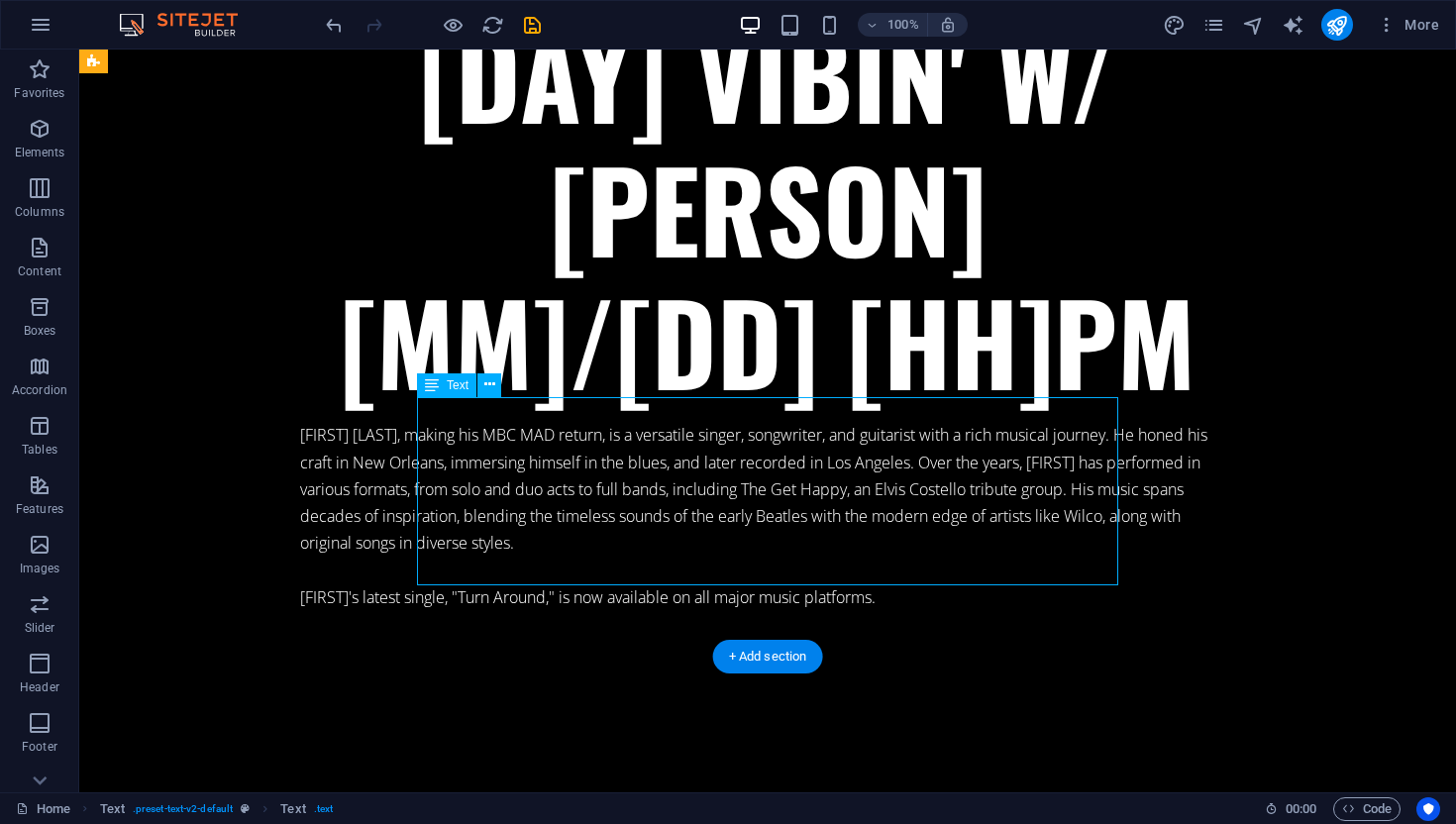 click on "Lorem ipsum dolor sitope amet, consectetur adipisicing elitip. Massumenda, dolore, cum vel modi asperiores consequatur suscipit quidem ducimus eveniet iure expedita consecteture odiogil voluptatum similique fugit voluptates atem accusamus quae quas dolorem tenetur facere tempora maiores adipisci reiciendis accusantium voluptatibus id voluptate tempore dolor harum nisi amet! Nobis, eaque. Aenean commodo ligula eget dolor. Lorem ipsum dolor sit amet, consectetuer adipiscing elit leget odiogil voluptatum similique fugit voluptates dolor. Libero assumenda, dolore, cum vel modi asperiores consequatur." at bounding box center [768, 2819] 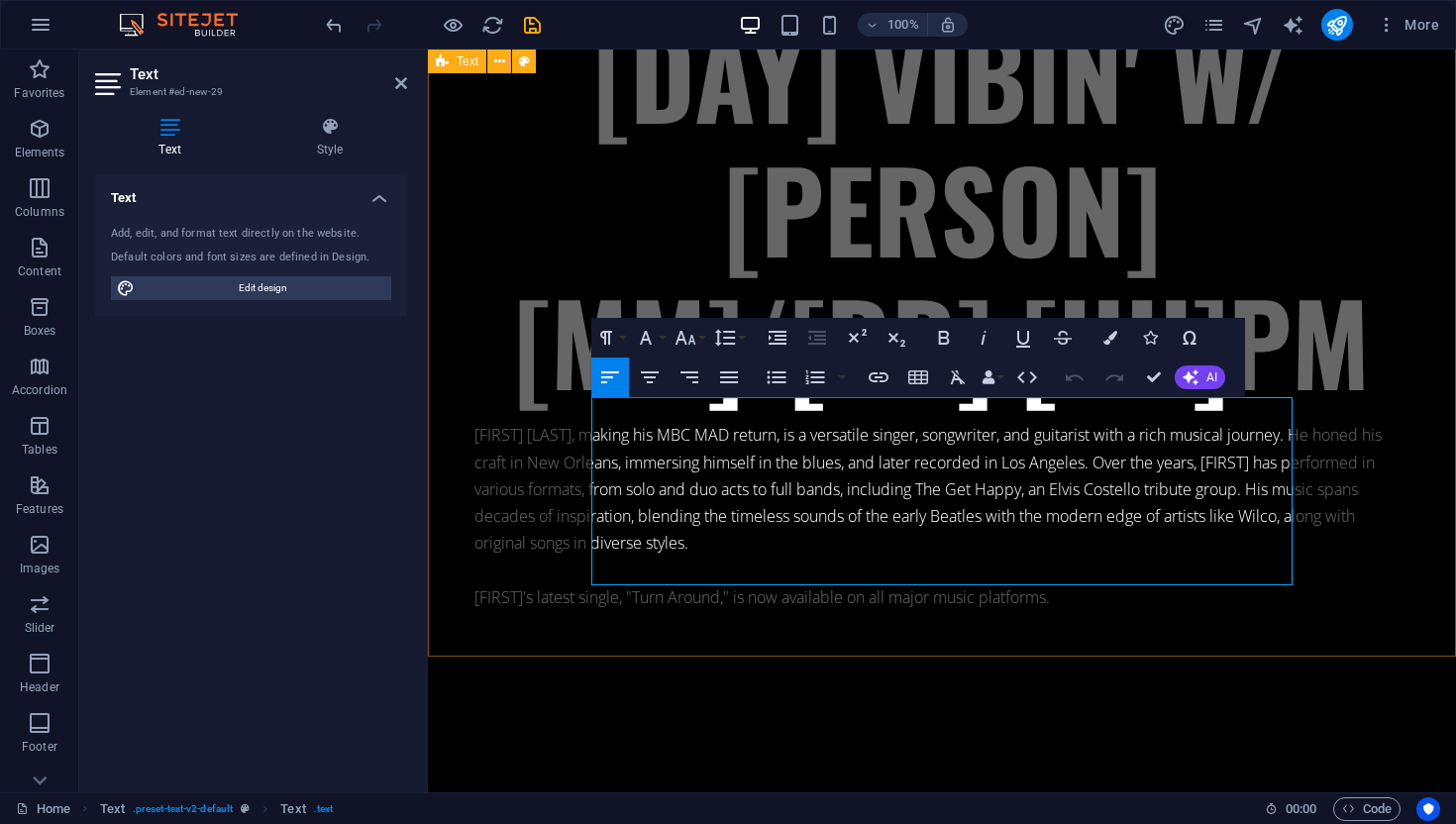 drag, startPoint x: 595, startPoint y: 415, endPoint x: 921, endPoint y: 594, distance: 371.90994 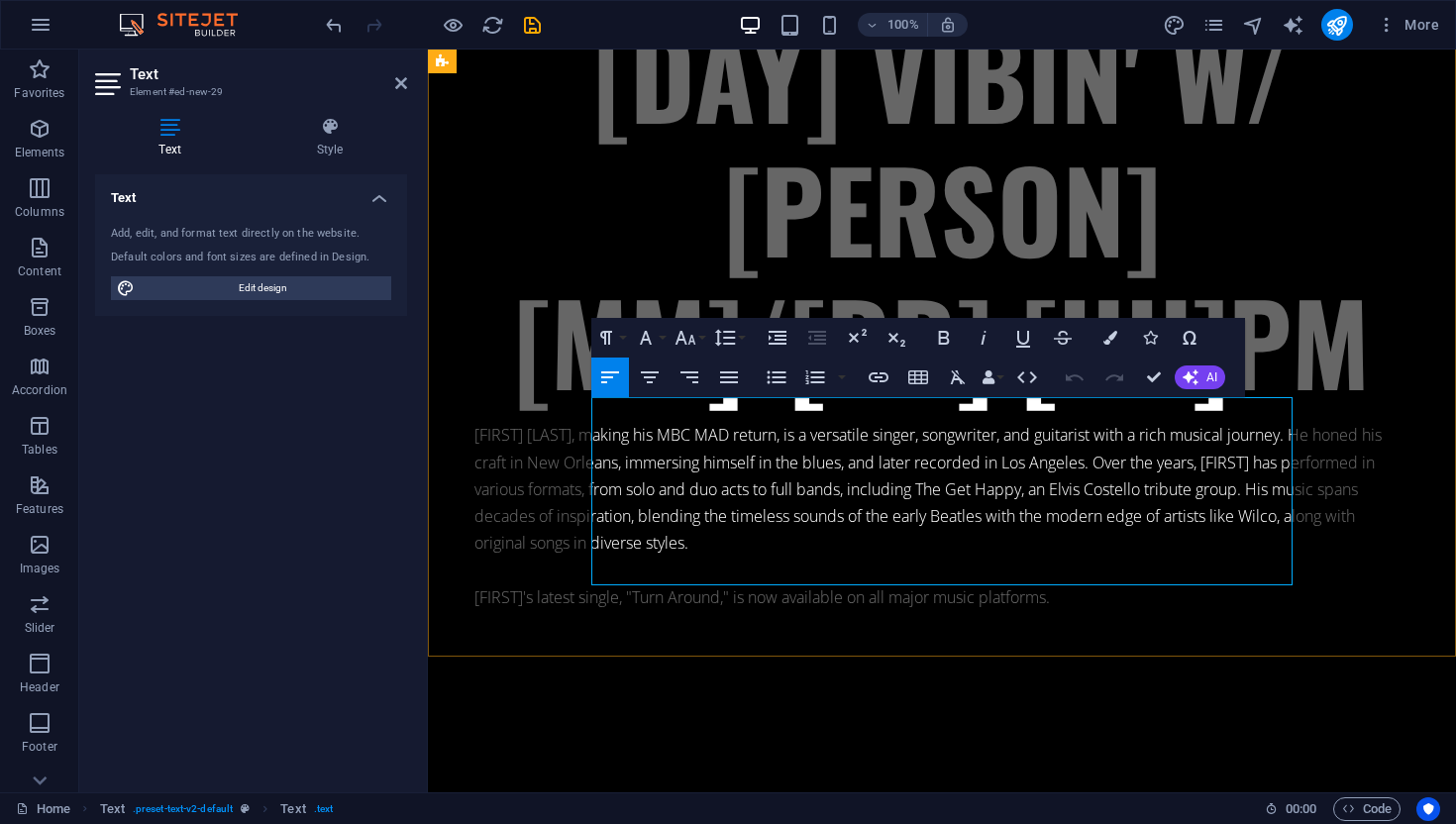 click on "Lorem ipsum dolor sitope amet, consectetur adipisicing elitip. Massumenda, dolore, cum vel modi asperiores consequatur suscipit quidem ducimus eveniet iure expedita consecteture odiogil voluptatum similique fugit voluptates atem accusamus quae quas dolorem tenetur facere tempora maiores adipisci reiciendis accusantium voluptatibus id voluptate tempore dolor harum nisi amet! Nobis, eaque. Aenean commodo ligula eget dolor. Lorem ipsum dolor sit amet, consectetuer adipiscing elit leget odiogil voluptatum similique fugit voluptates dolor. Libero assumenda, dolore, cum vel modi asperiores consequatur." at bounding box center (942, 2819) 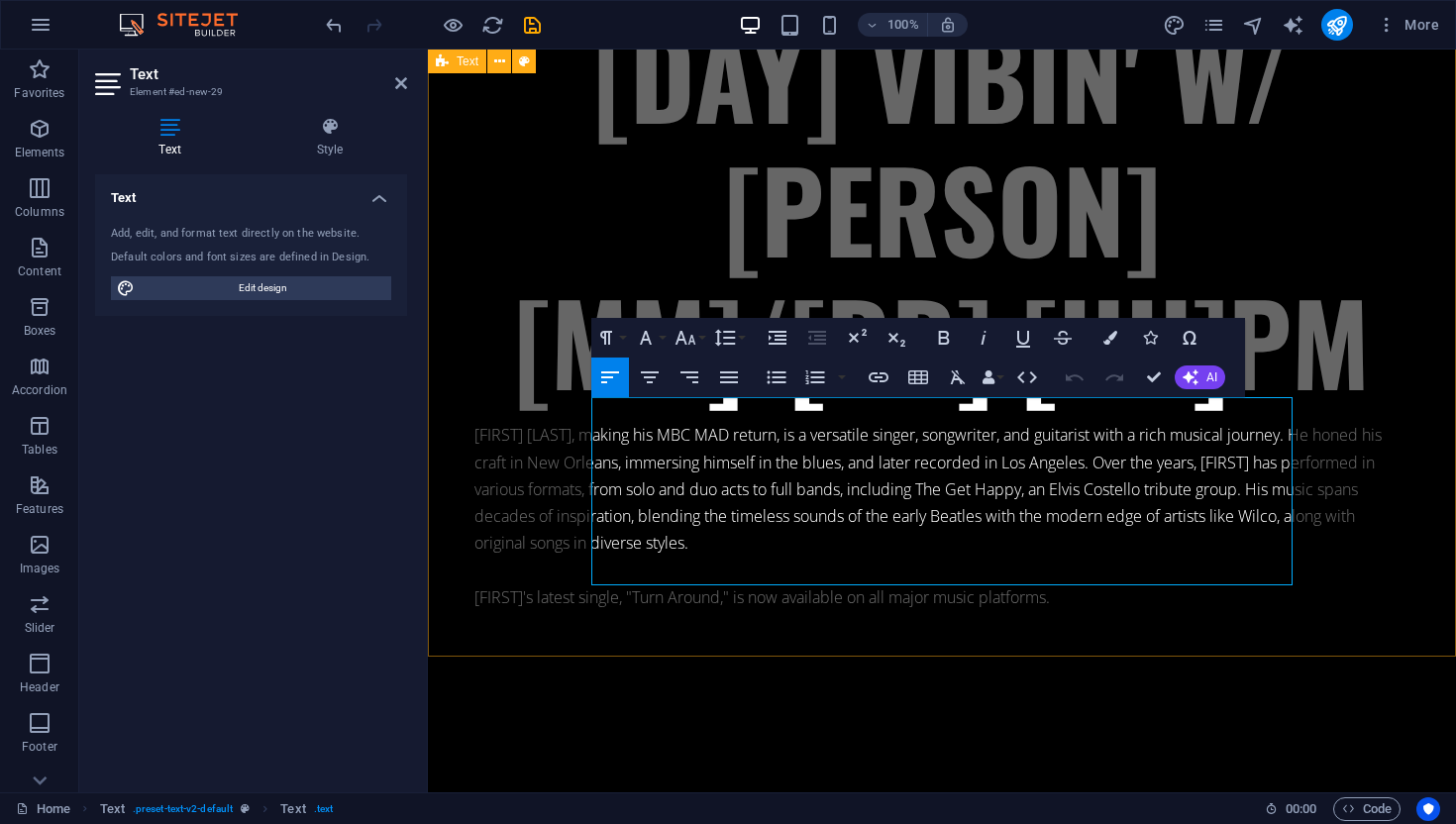 drag, startPoint x: 591, startPoint y: 407, endPoint x: 925, endPoint y: 631, distance: 402.1592 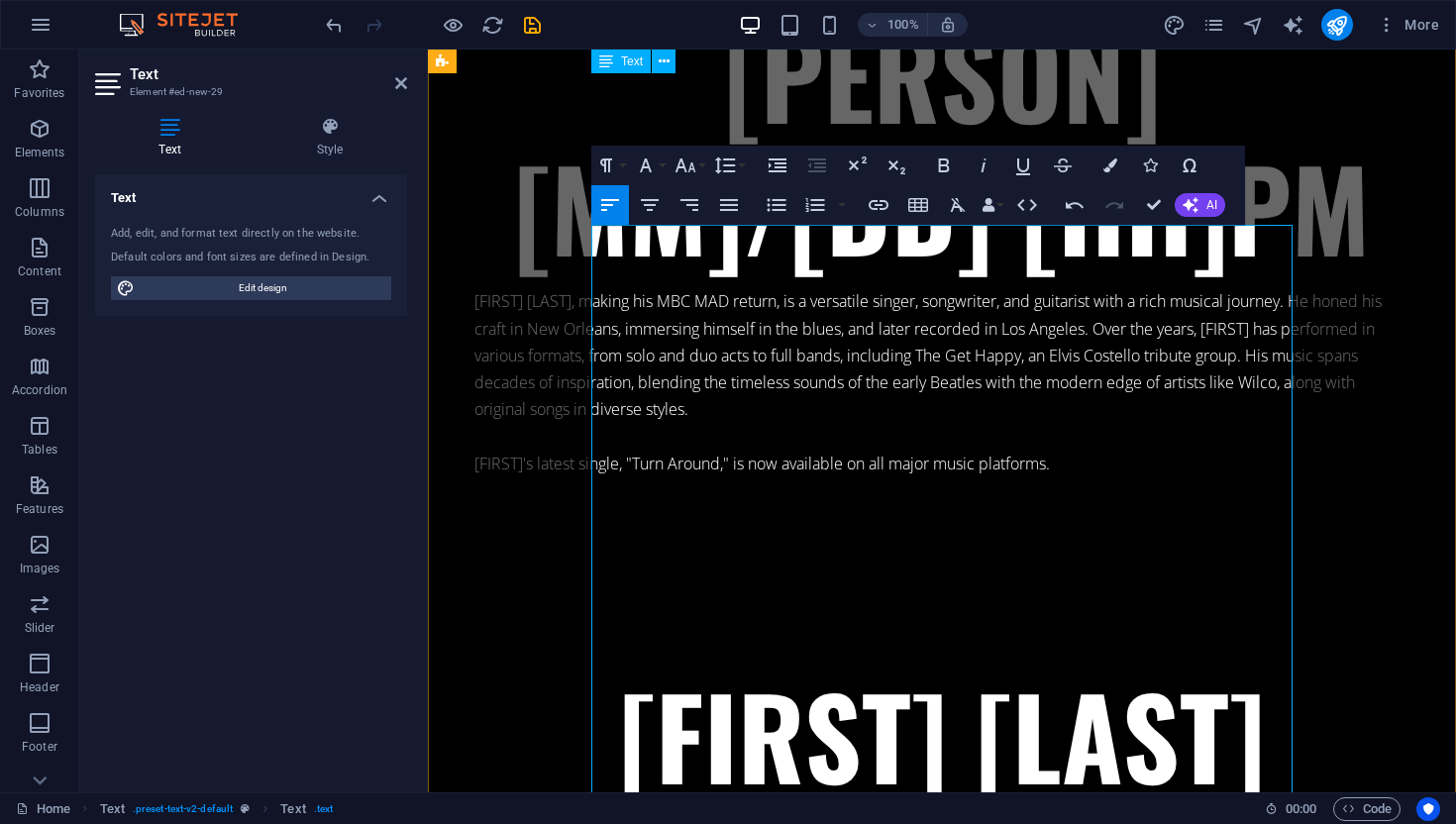 scroll, scrollTop: 6306, scrollLeft: 0, axis: vertical 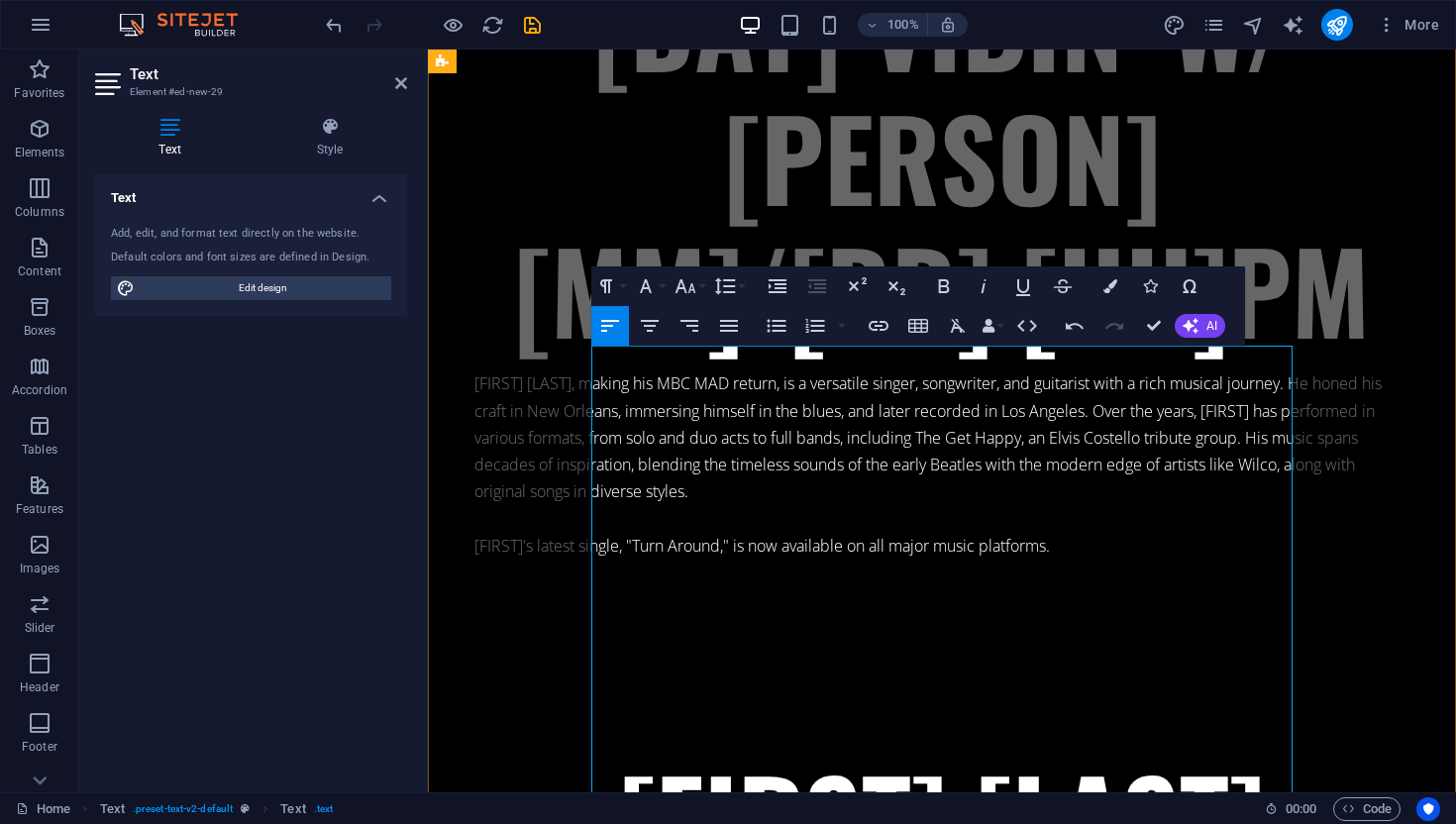 click on "MBC MAD is excited to introduce our new "Evening With" series. Designed to be an intimate experience, this private event series will feature musicians and guest speakers in our [CITY] taproom for small audiences." at bounding box center [942, 2727] 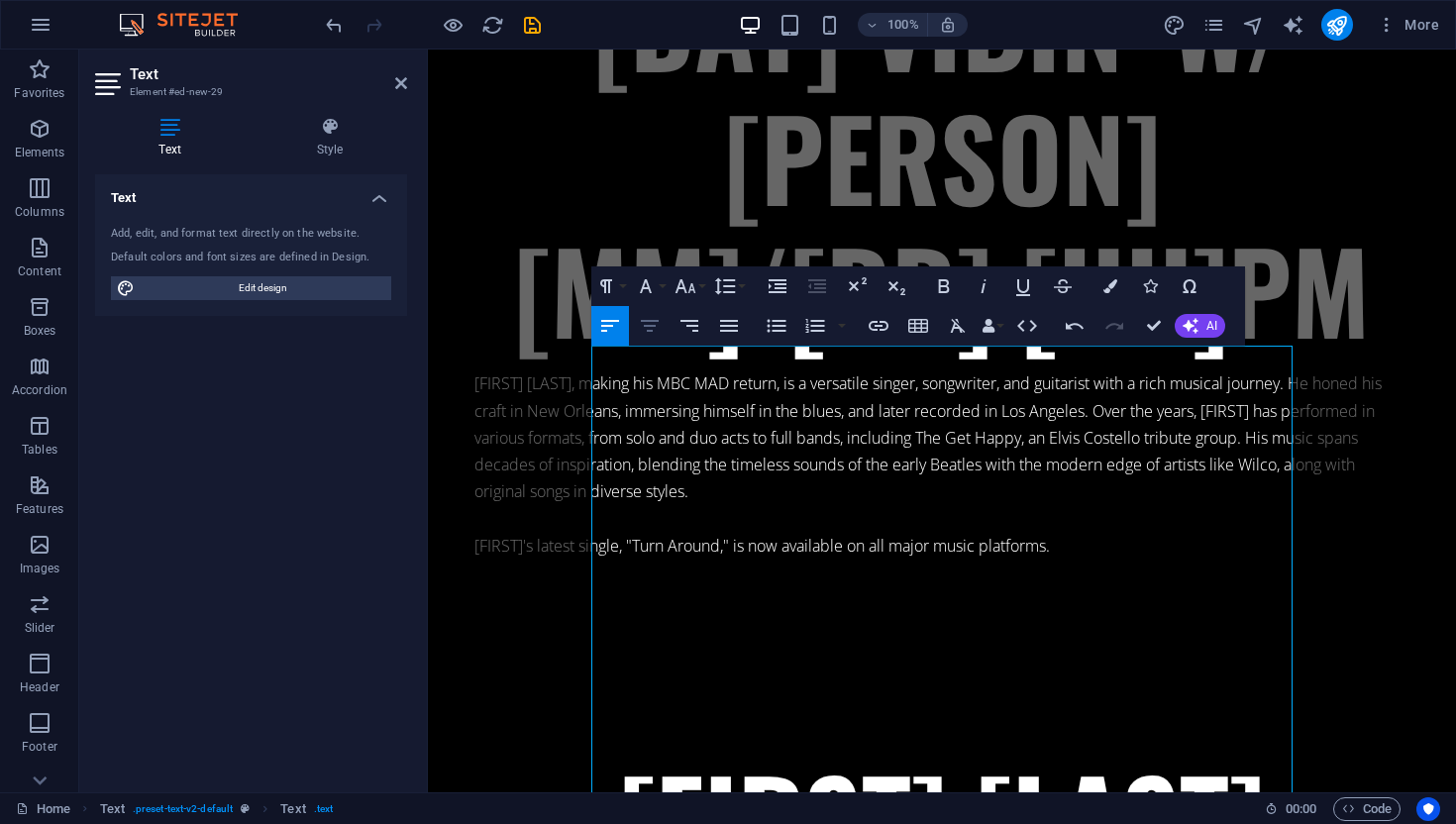 click 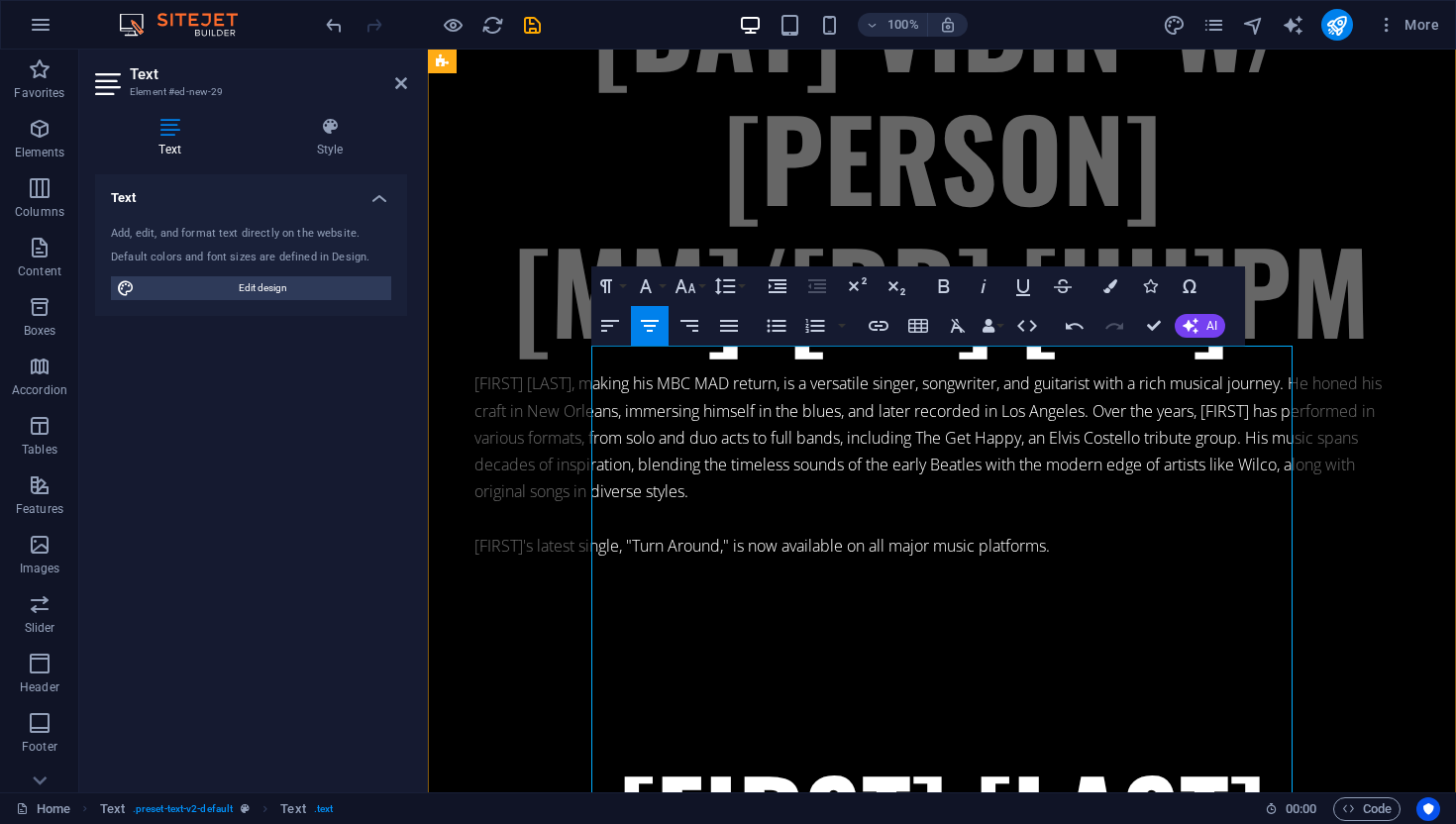 click at bounding box center (942, 2713) 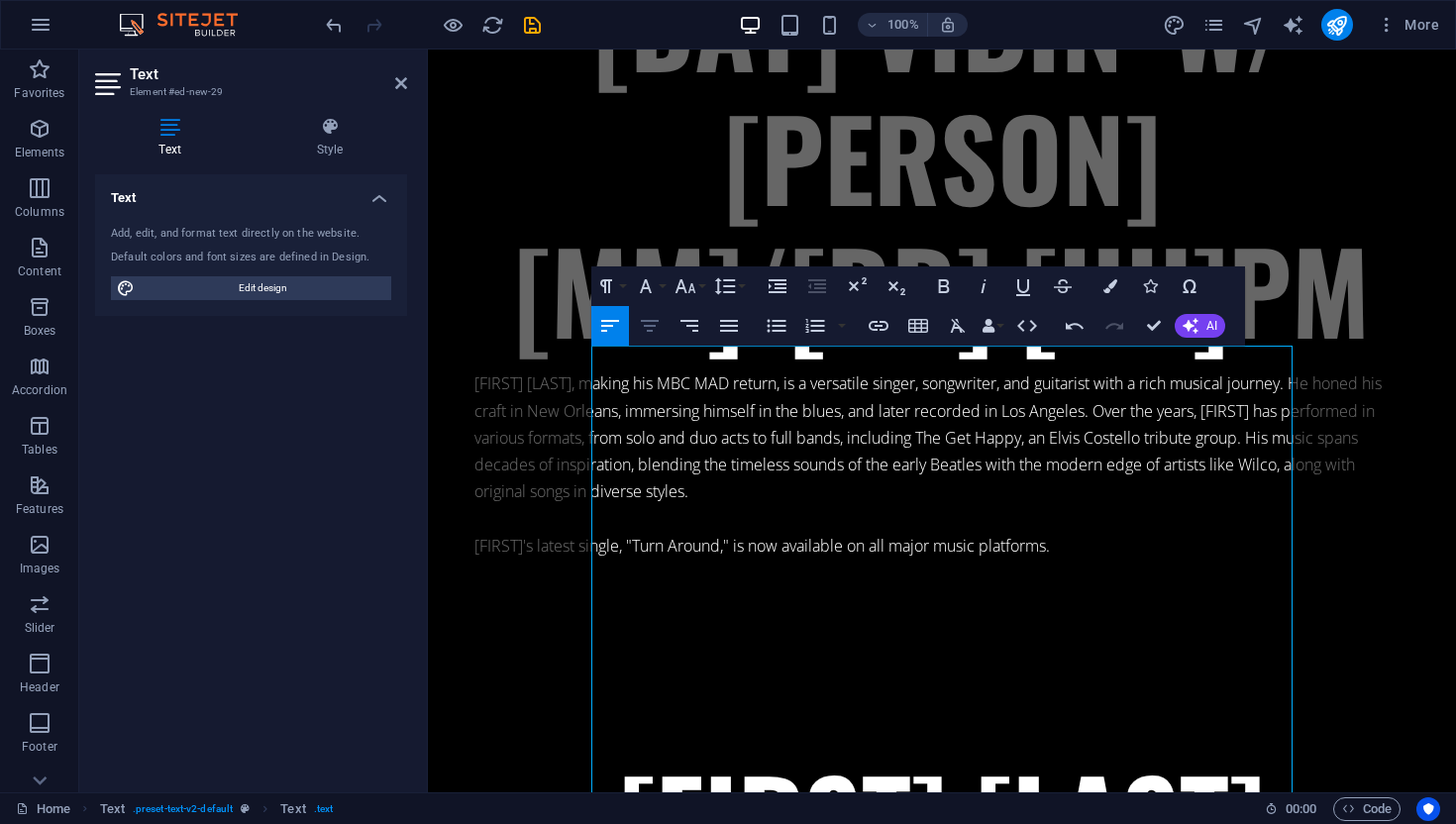 click 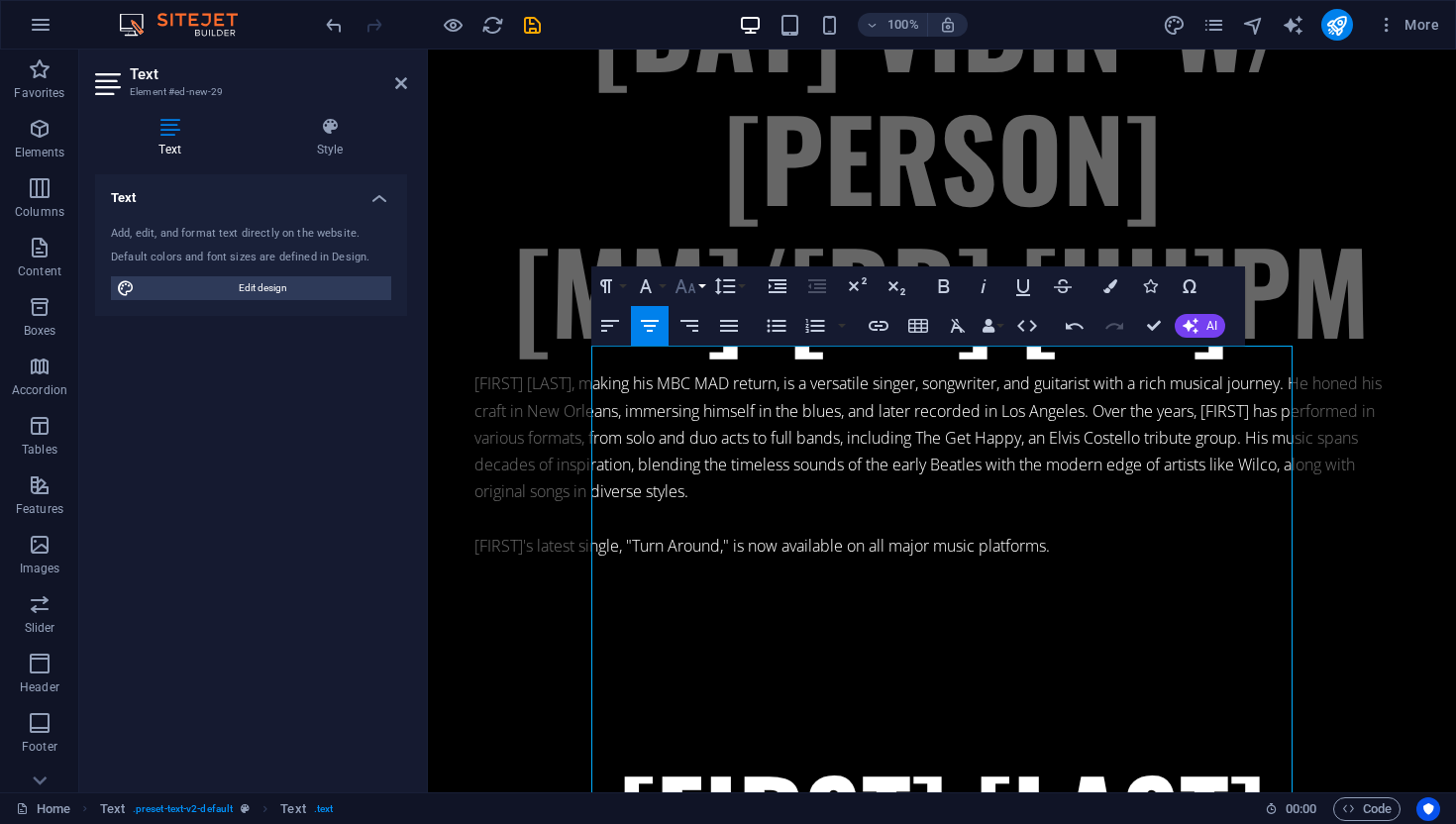 click 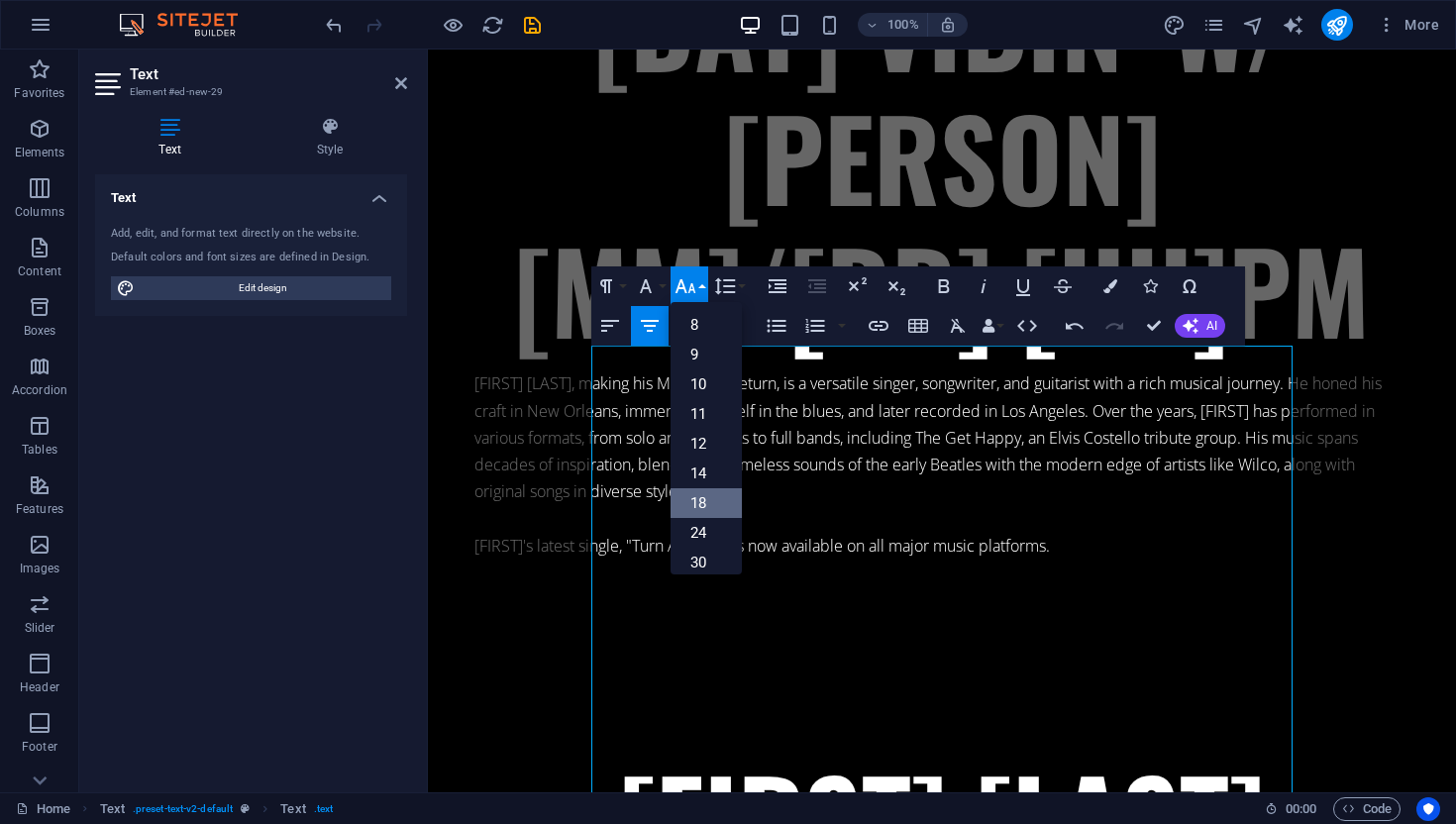 click on "18" at bounding box center (706, 503) 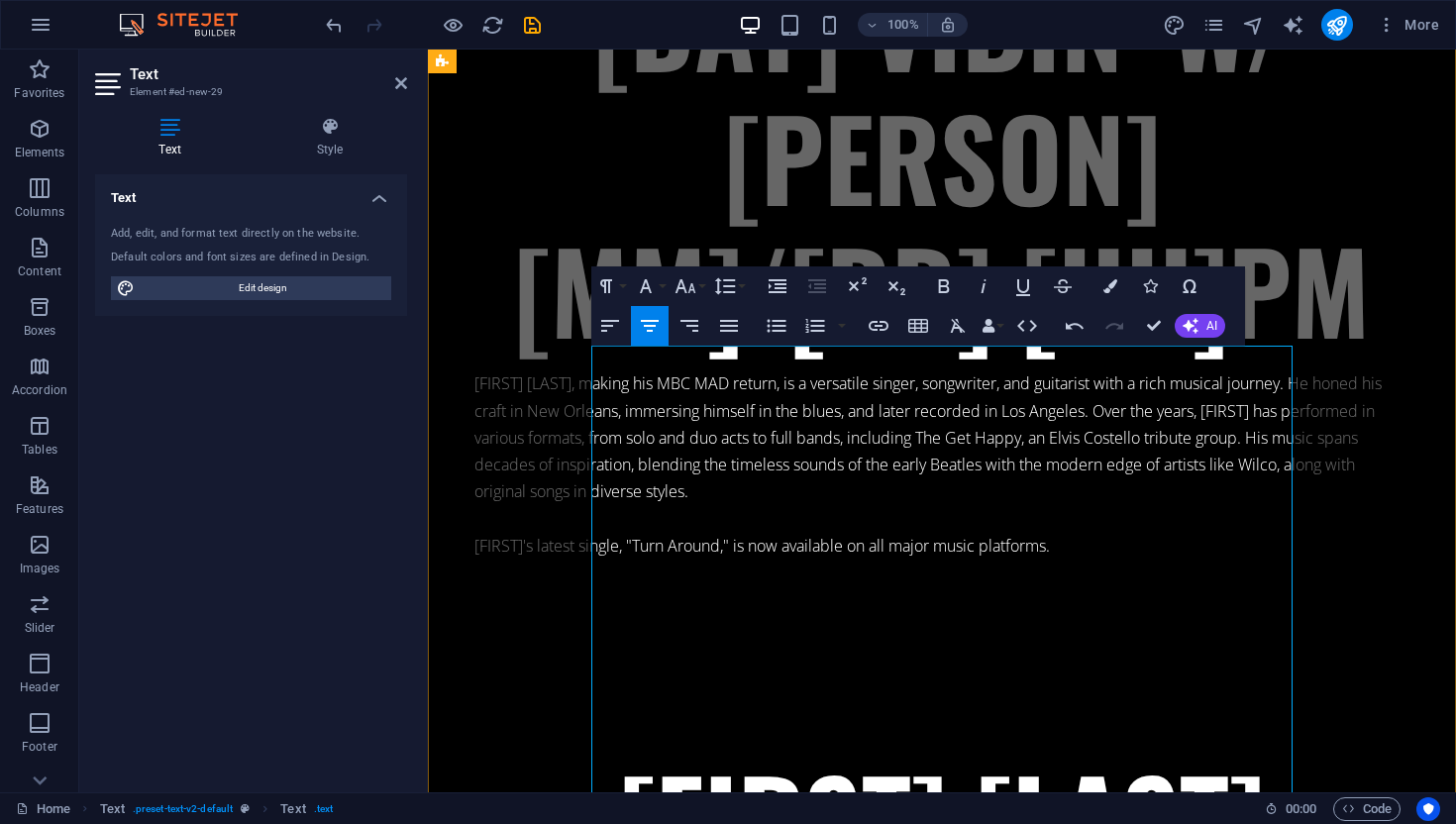 type 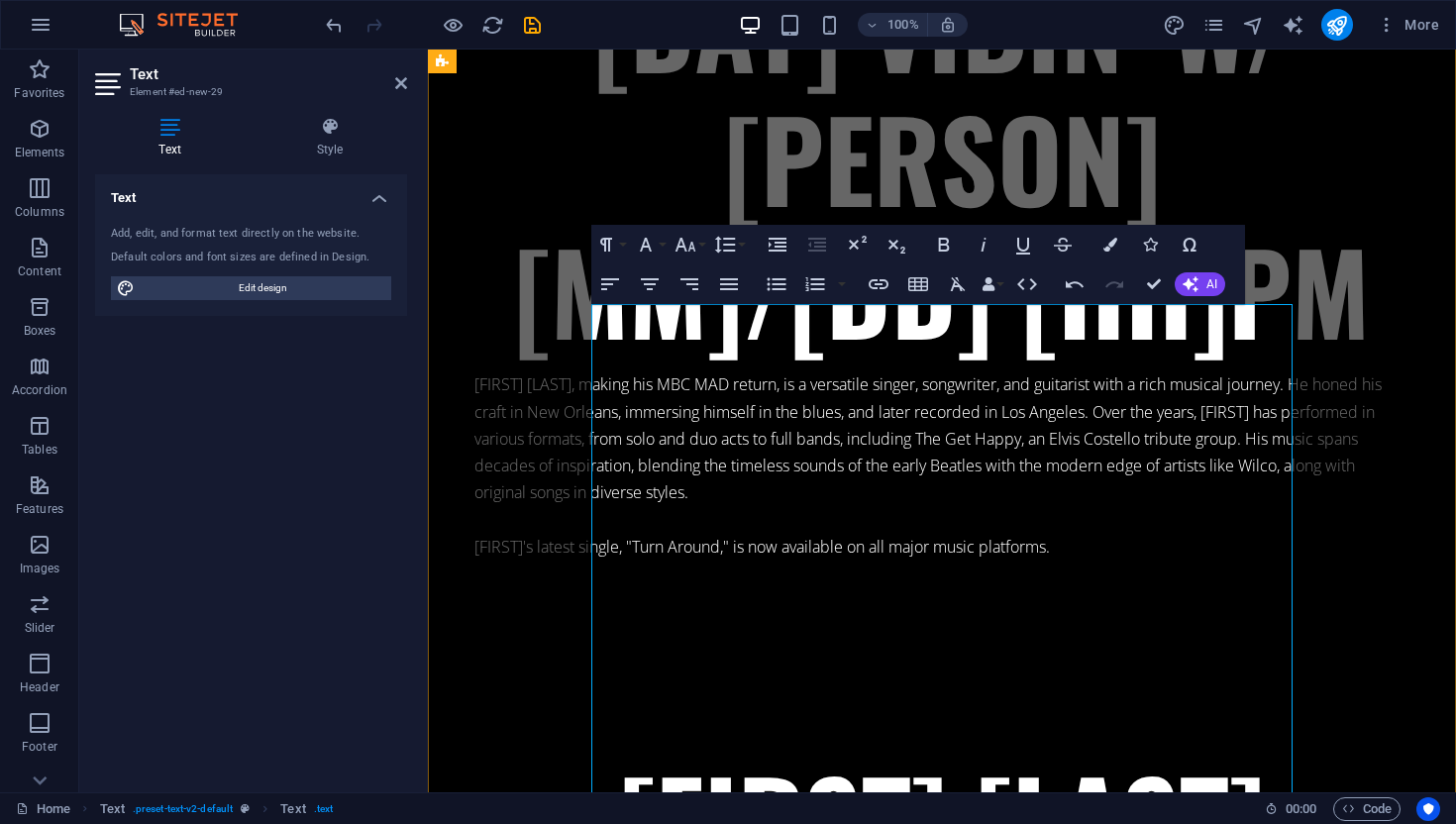 scroll, scrollTop: 6303, scrollLeft: 0, axis: vertical 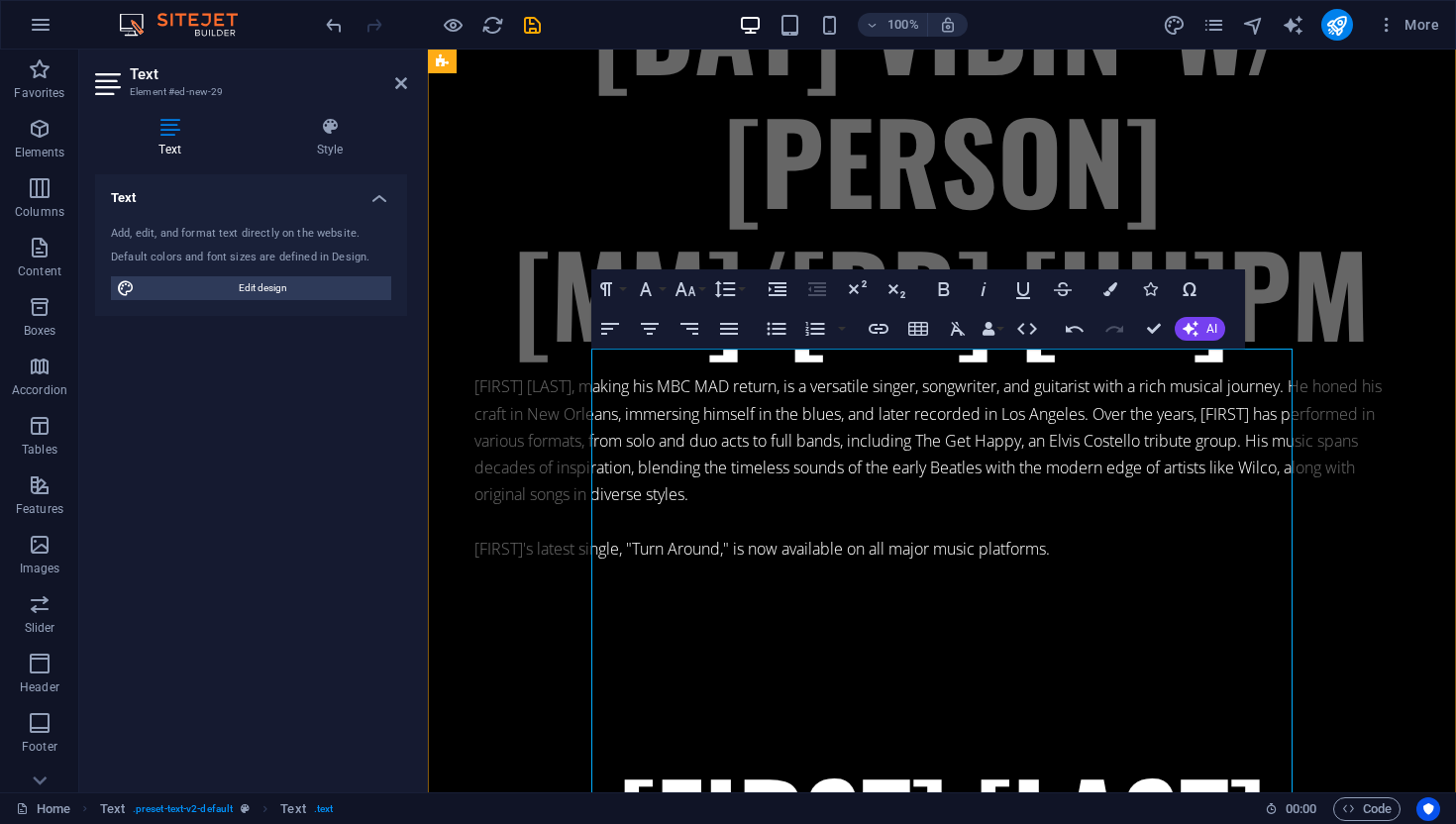 click on "*" at bounding box center [942, 2718] 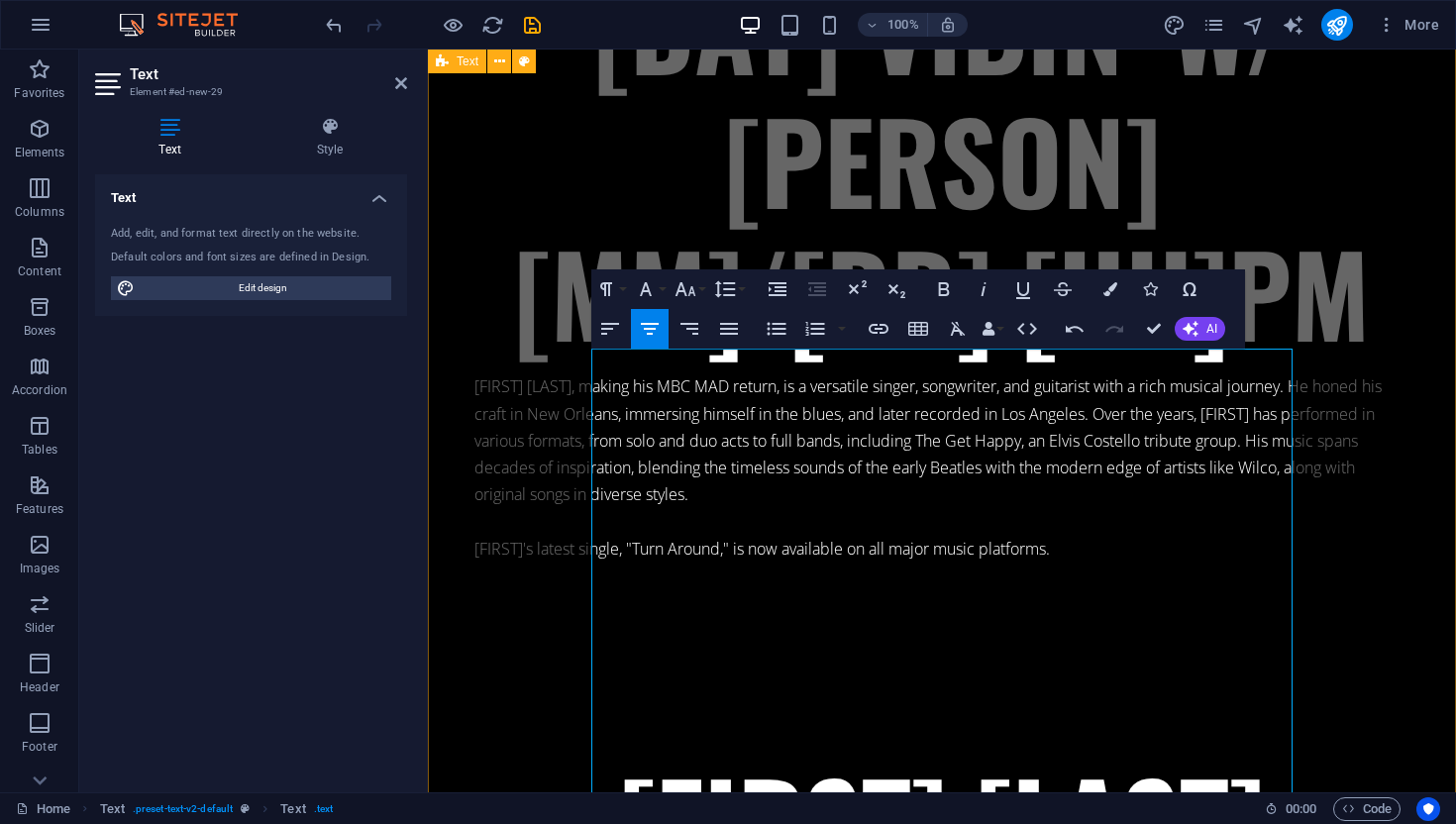 click on "An evening with... [FIRST] [LAST] [MM]/[DD] [HH]pm *THIS IS A TICKETED EVENT MBC MAD is excited to introduce our new "Evening With" series. Designed to be an intimate experience, this private event series will feature musicians and guest speakers in our [CITY] taproom for small audiences. With a limited number of tickets and closed to the public, this series will give you the chance to really get up close and personal with some of the most talented and engaging guests, the likes of which normally cannot be found in our modest little space. Award winning Kentucky Baritone [FIRST] [LAST] will be joining us for a special Friday evening show!  $[PRICE] In Advance $[PRICE] Day Of Show https://www.eventbrite.com/e/[EVENTNAME]-tickets-[TICKETID]?utm-campaign=social&amp ;utm-content=attendeeshare&utm-medium=discovery&utm-term=listing&utm-source=cp&aff=ebdsshcopyurl" at bounding box center [942, 2901] 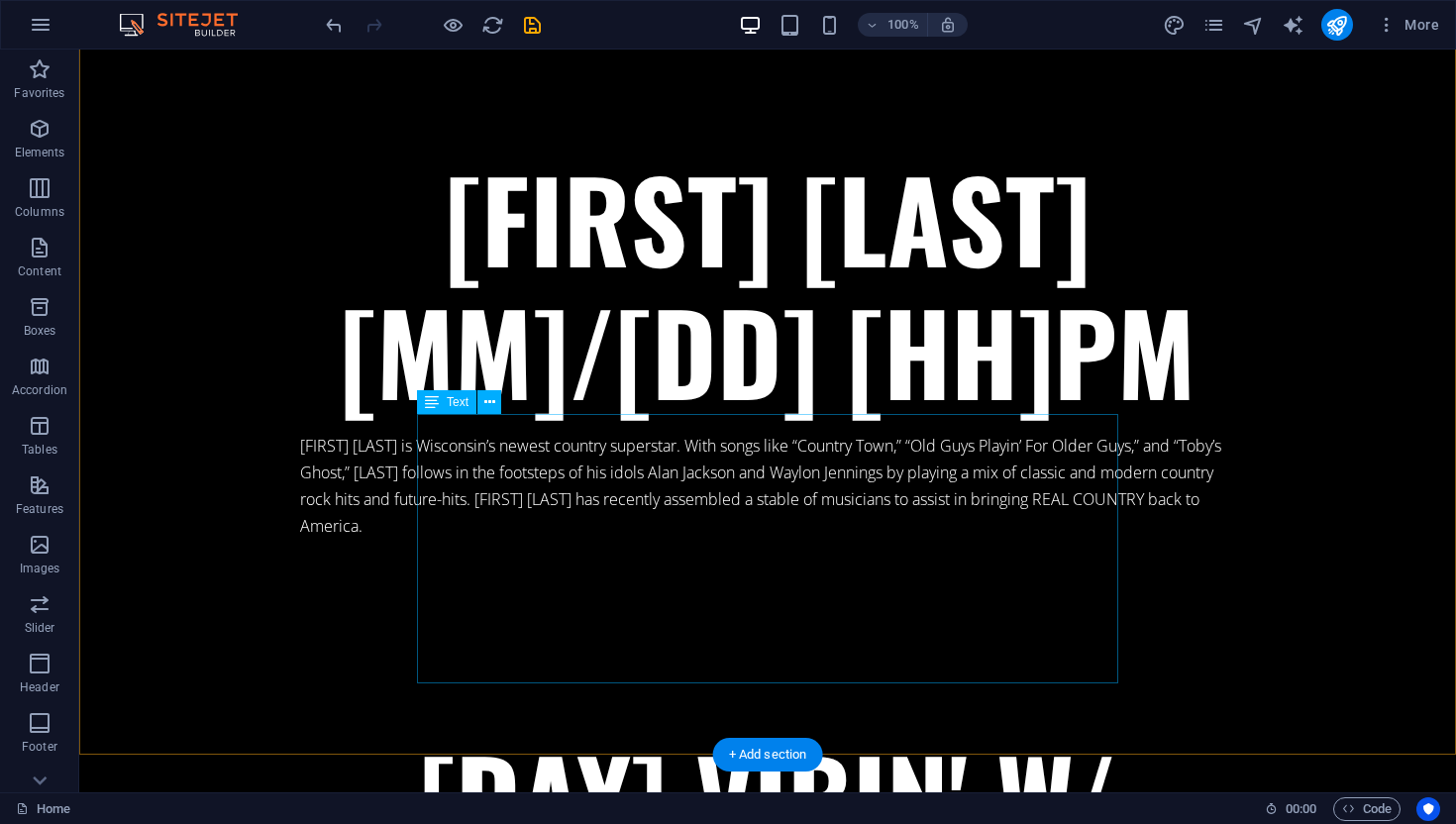 scroll, scrollTop: 5539, scrollLeft: 0, axis: vertical 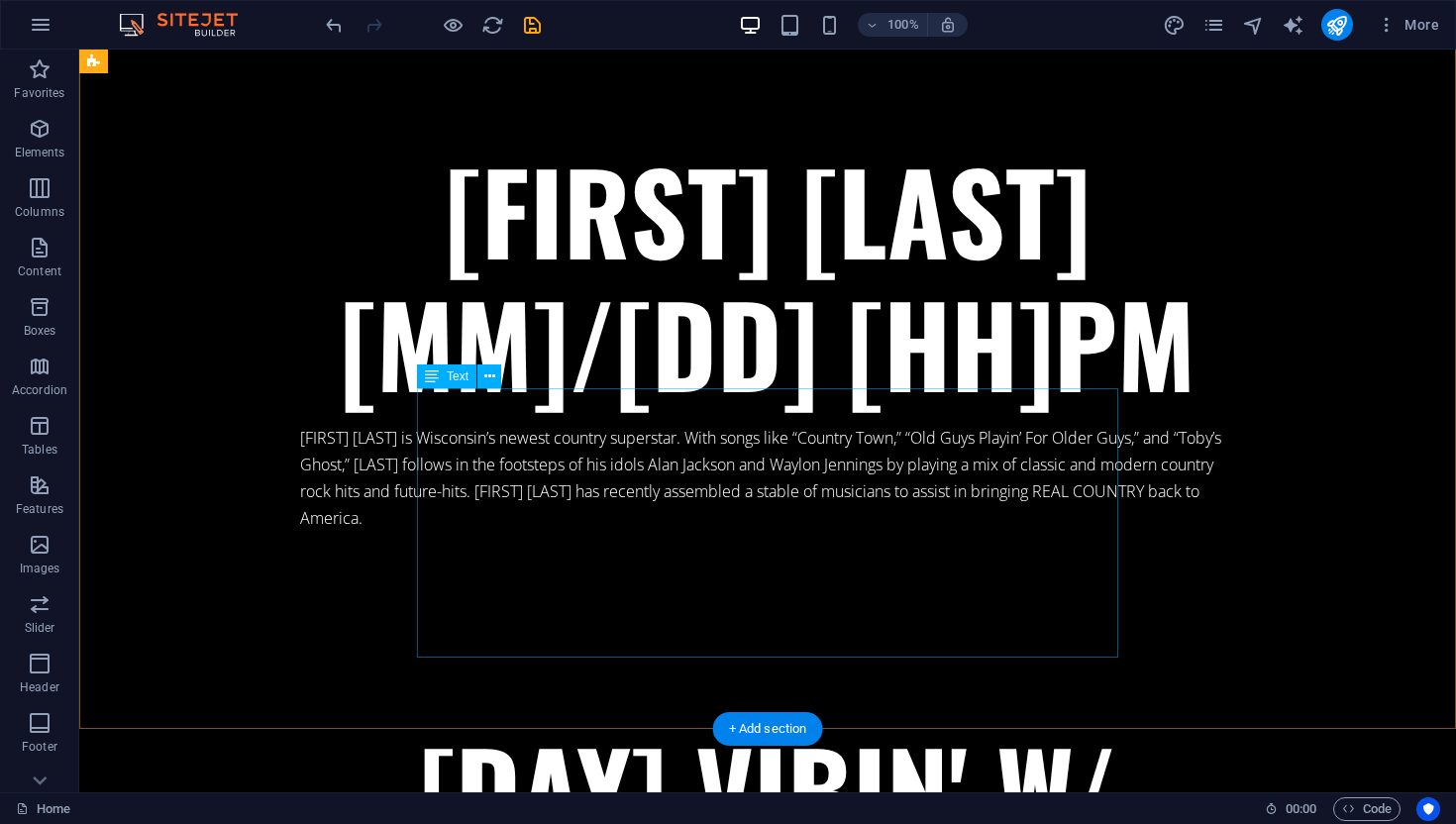 click on "Willie Jones from [CITY]-based grass band, Sortin' The Mail, will be hosting a monthly bluegrass jam at our taproom!  This jam will be a little different than your standard. While we will never tell a musician how to do their job, our only request was "fun, uptempo, and different". While we love standards and traditional old-timey, we want our jam sessions to be a little more of a broad array of styles.  Each jam will start with a set of tunes from Willie (and possibly some special guests!) followed by an open jam for anyone who has a tune they wanna share or is just looking to rock out. So come join us for a great afternoon of pickin' and grinnin'!" at bounding box center (768, 2753) 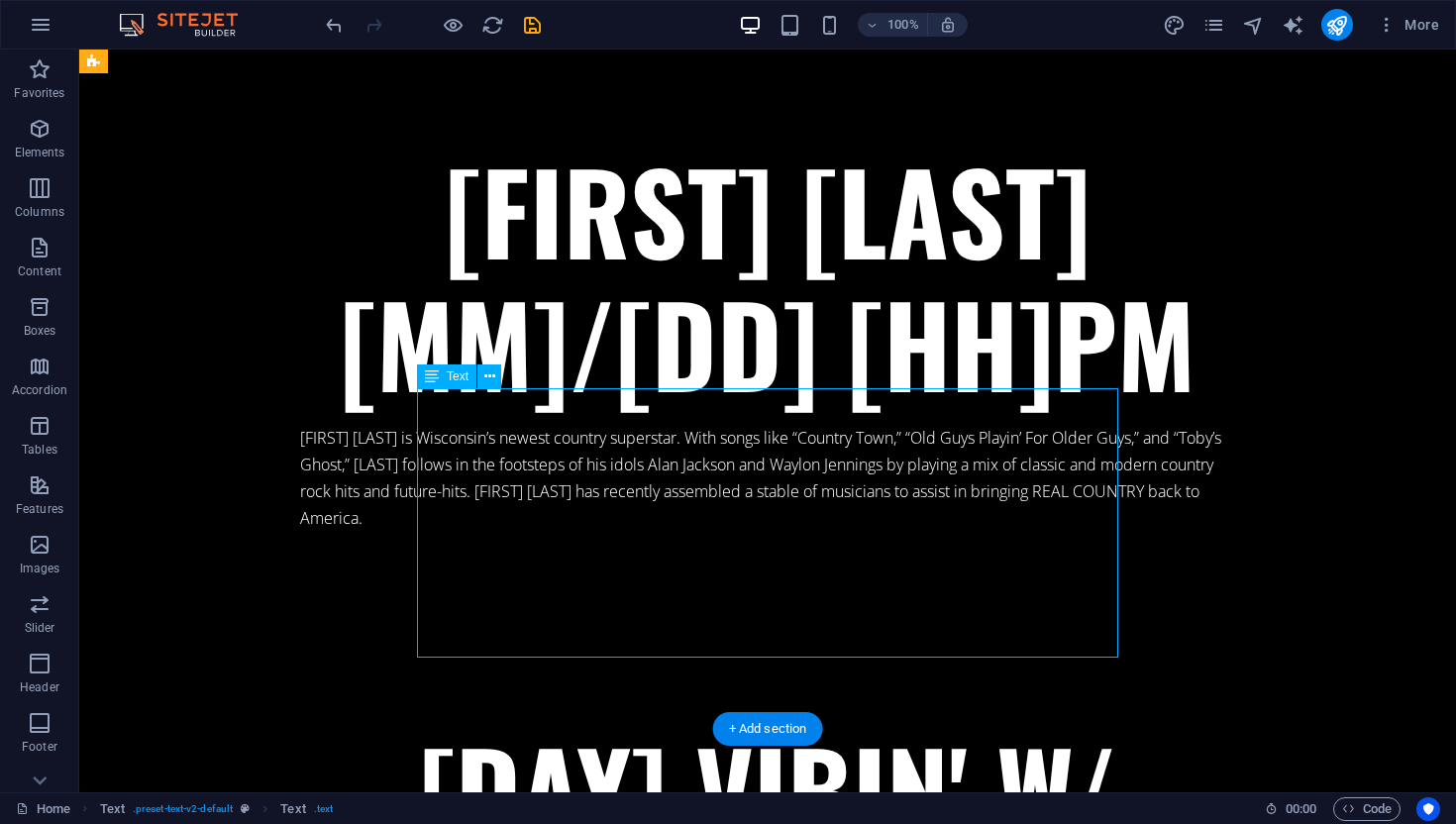 click on "Willie Jones from [CITY]-based grass band, Sortin' The Mail, will be hosting a monthly bluegrass jam at our taproom!  This jam will be a little different than your standard. While we will never tell a musician how to do their job, our only request was "fun, uptempo, and different". While we love standards and traditional old-timey, we want our jam sessions to be a little more of a broad array of styles.  Each jam will start with a set of tunes from Willie (and possibly some special guests!) followed by an open jam for anyone who has a tune they wanna share or is just looking to rock out. So come join us for a great afternoon of pickin' and grinnin'!" at bounding box center [768, 2753] 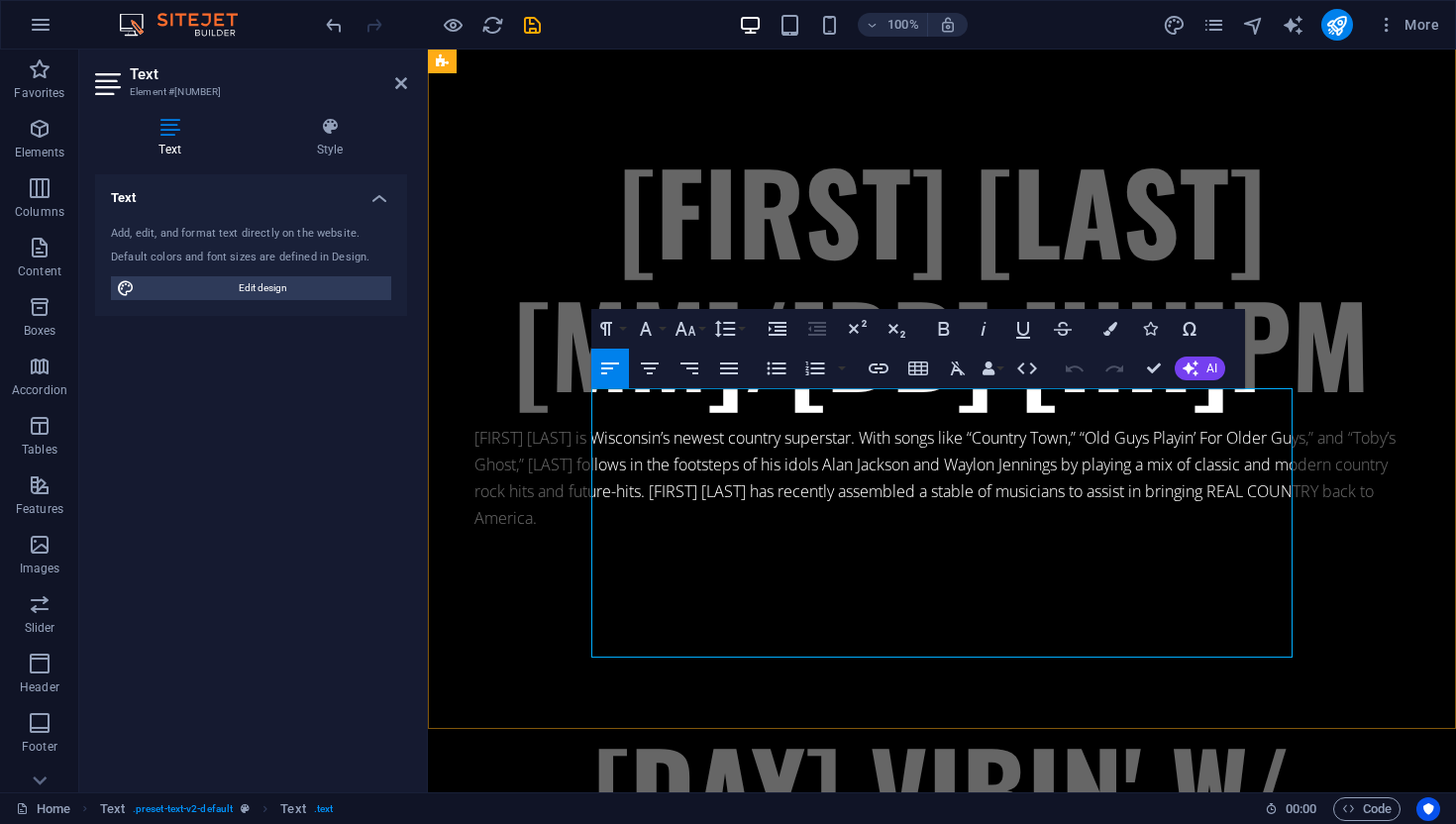 click on "Willie Jones from [CITY]-based grass band, Sortin' The Mail, will be hosting a monthly bluegrass jam at our taproom!" at bounding box center [942, 2658] 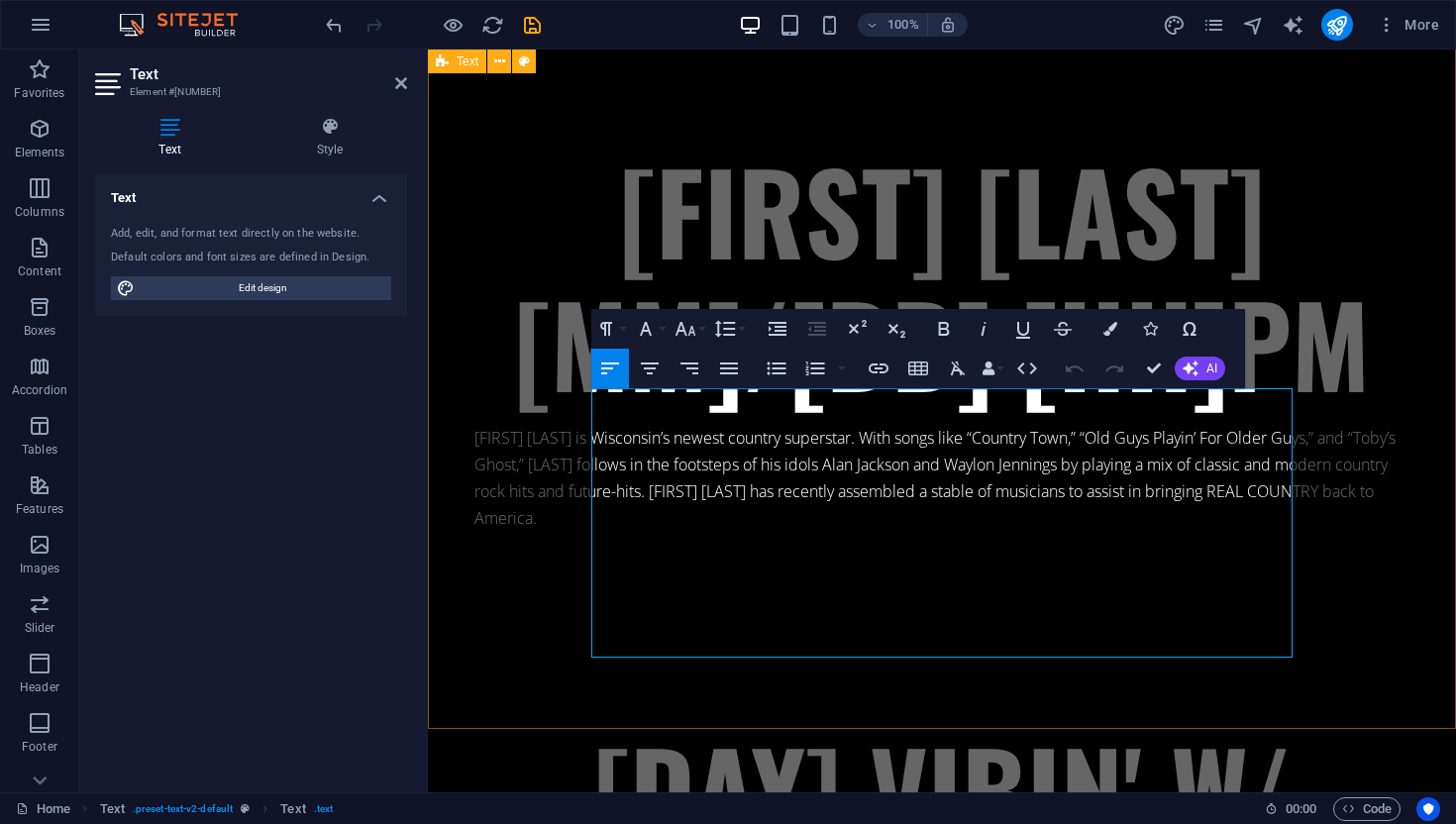 drag, startPoint x: 595, startPoint y: 398, endPoint x: 1057, endPoint y: 693, distance: 548.15053 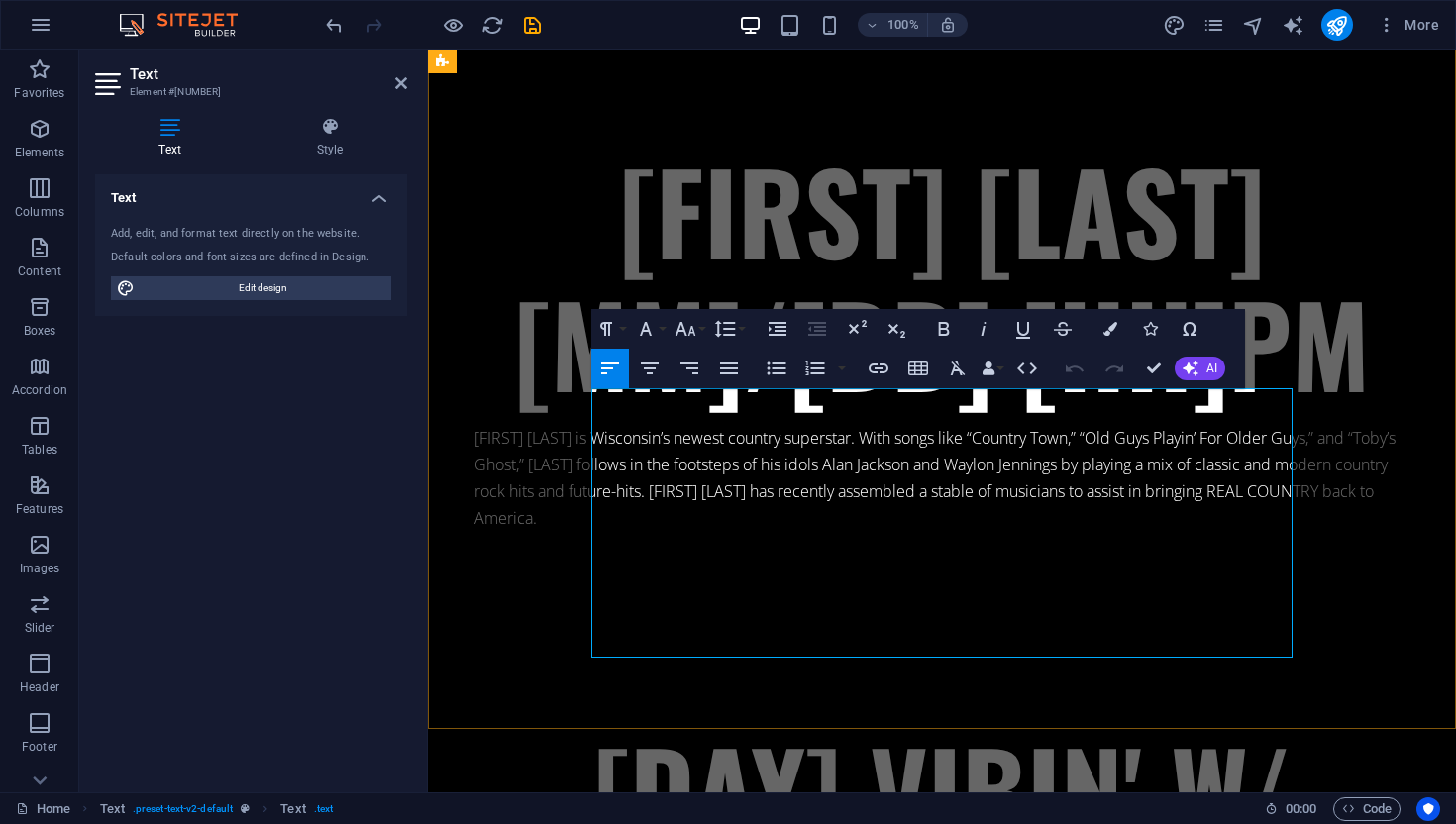 copy on "Willie Jones from [CITY]-based grass band, Sortin' The Mail, will be hosting a monthly bluegrass jam at our taproom!  This jam will be a little different than your standard. While we will never tell a musician how to do their job, our only request was "fun, uptempo, and different". While we love standards and traditional old-timey, we want our jam sessions to be a little more of a broad array of styles.  Each jam will start with a set of tunes from Willie (and possibly some special guests!) followed by an open jam for anyone who has a tune they wanna share or is just looking to rock out. So come join us for a great afternoon of pickin' and grinnin'!" 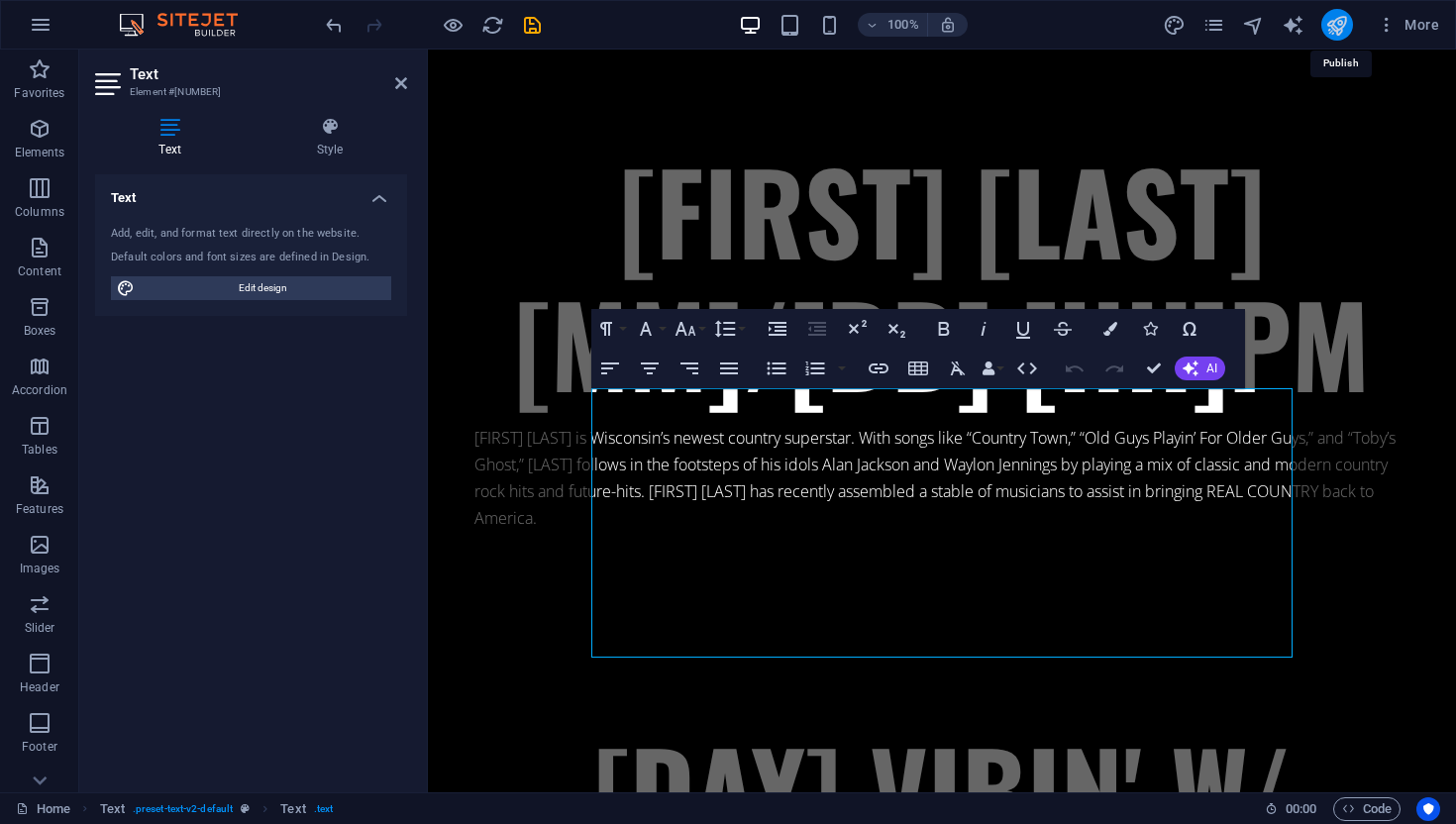 click at bounding box center [1336, 25] 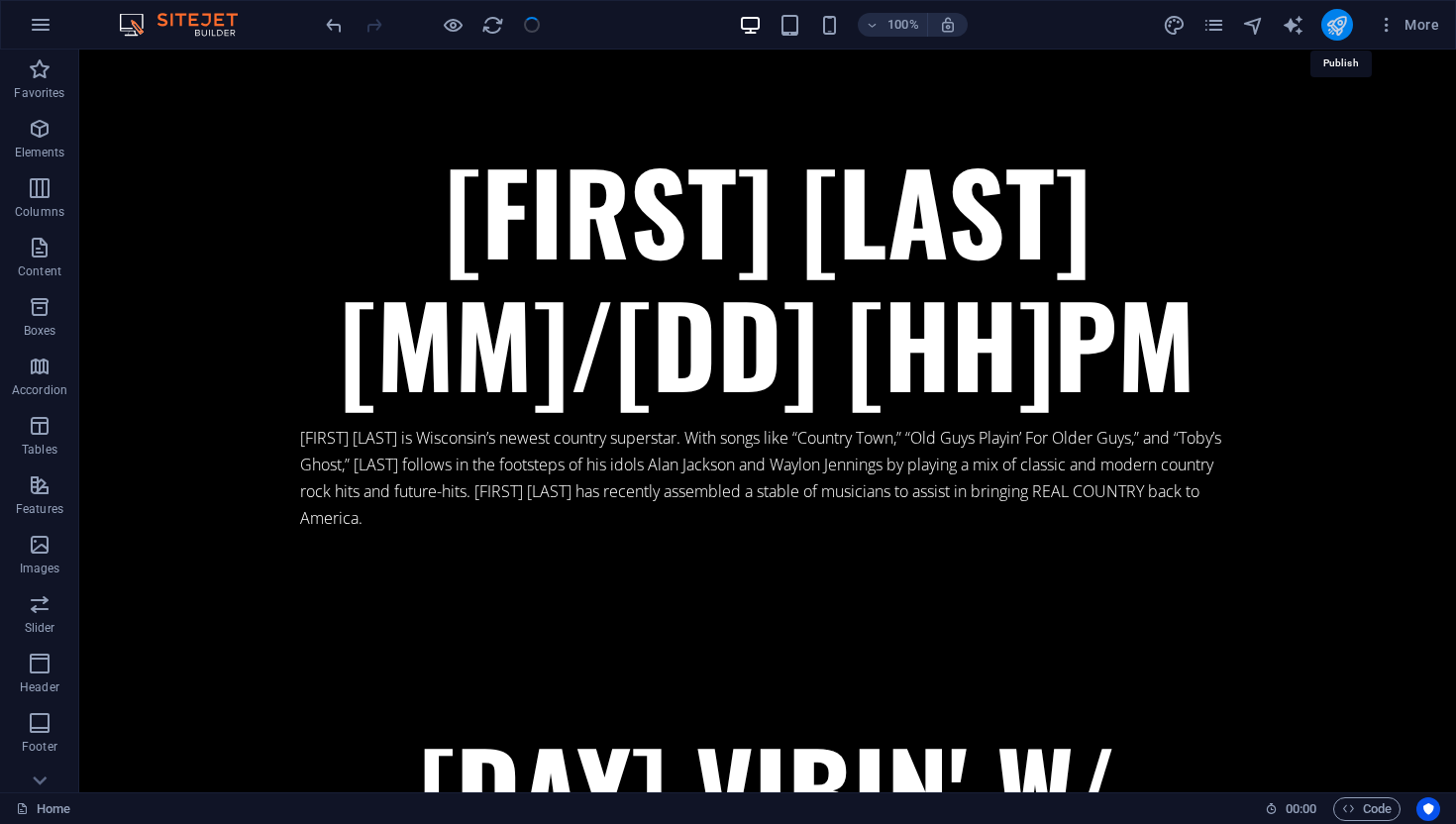 click at bounding box center [1336, 25] 